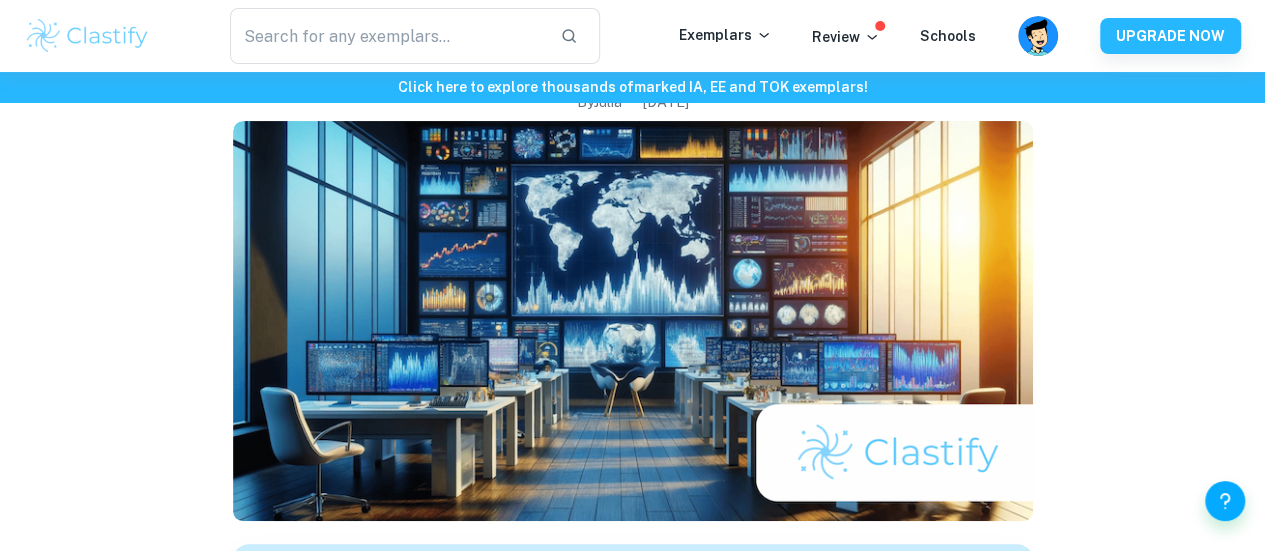 scroll, scrollTop: 0, scrollLeft: 0, axis: both 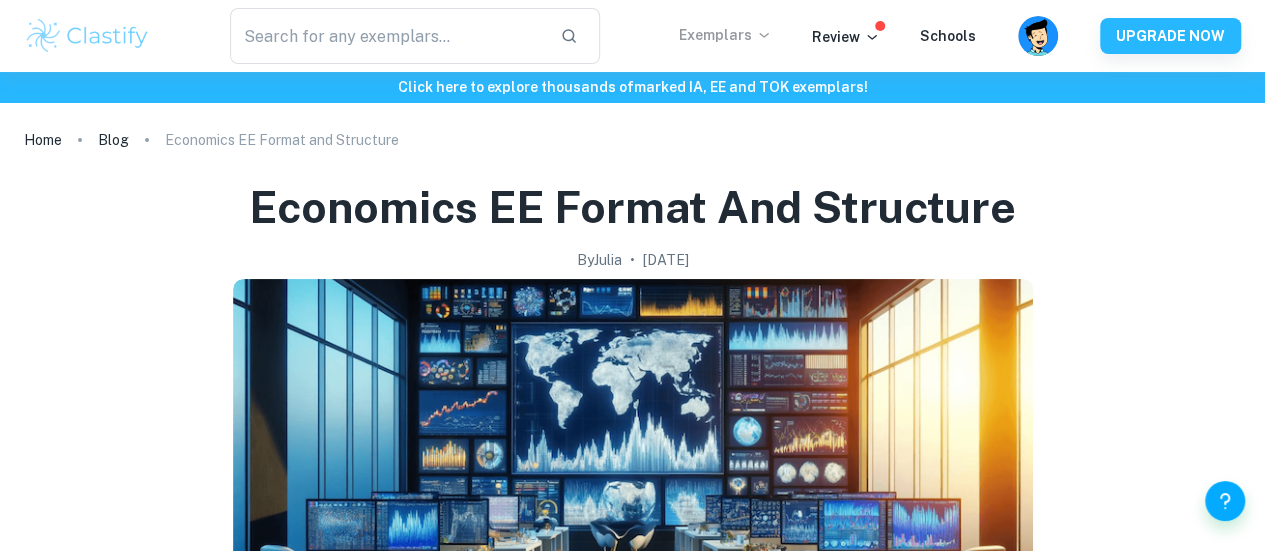 click on "Exemplars" at bounding box center (725, 35) 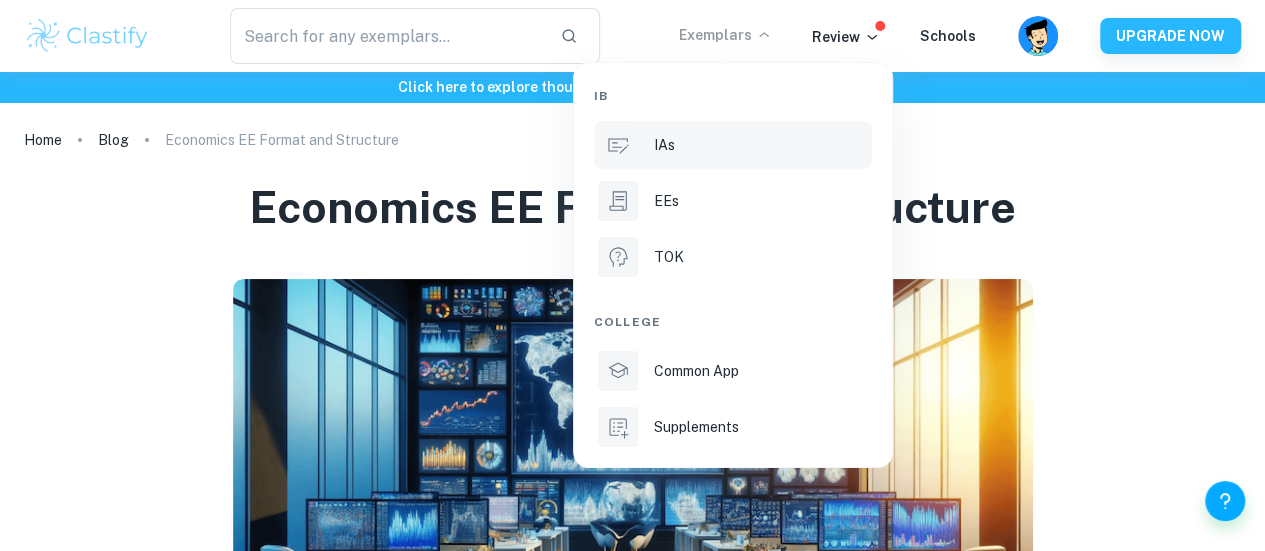 click on "IAs" at bounding box center [733, 145] 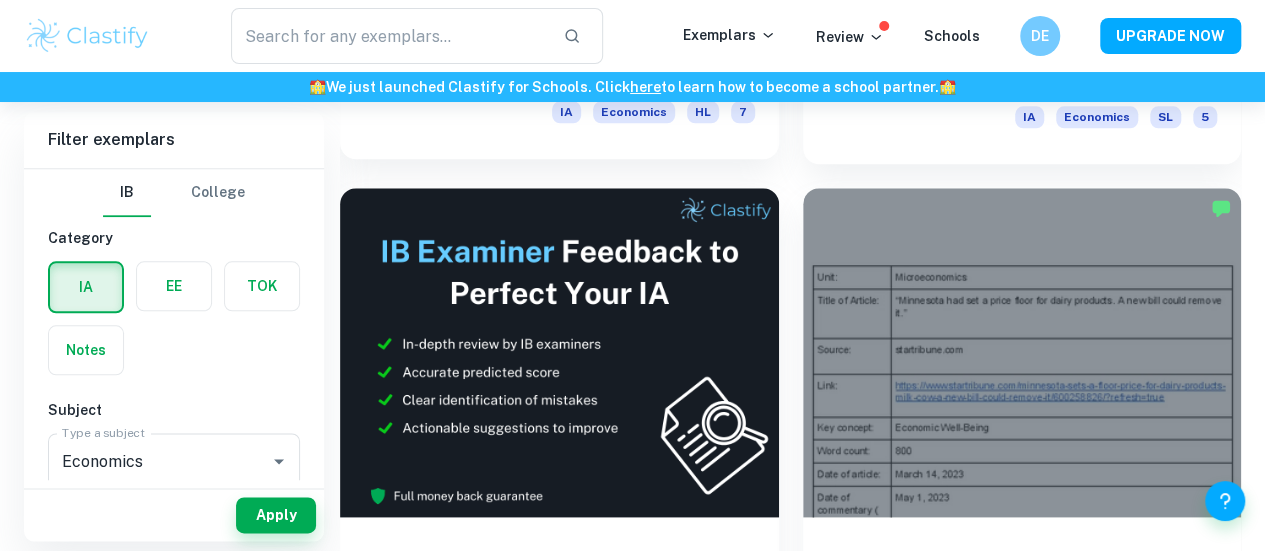 scroll, scrollTop: 1020, scrollLeft: 0, axis: vertical 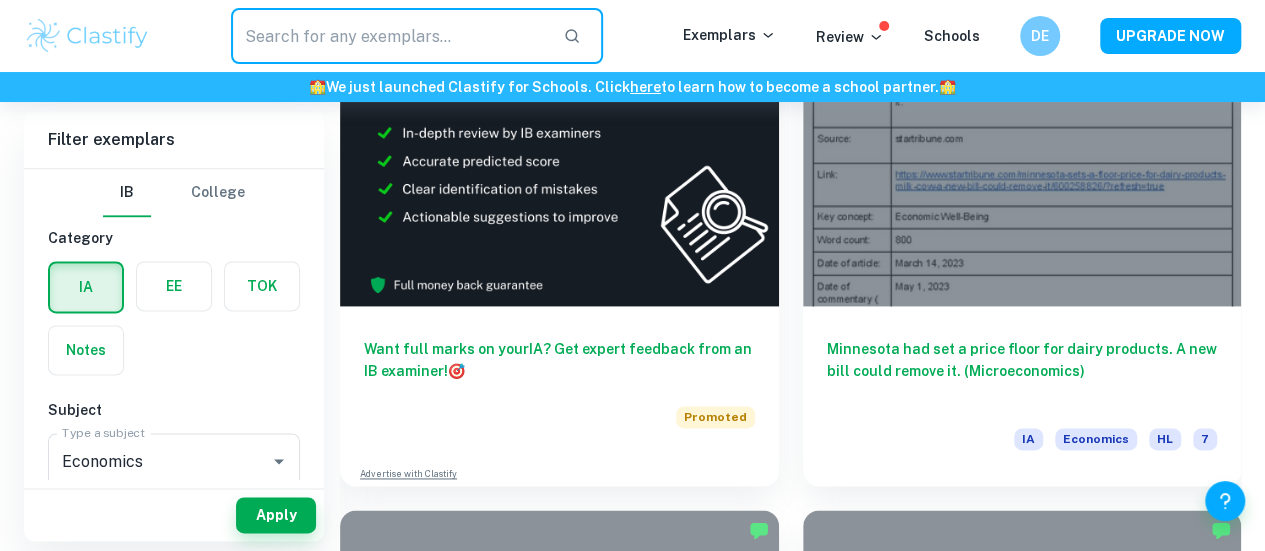 click at bounding box center [389, 36] 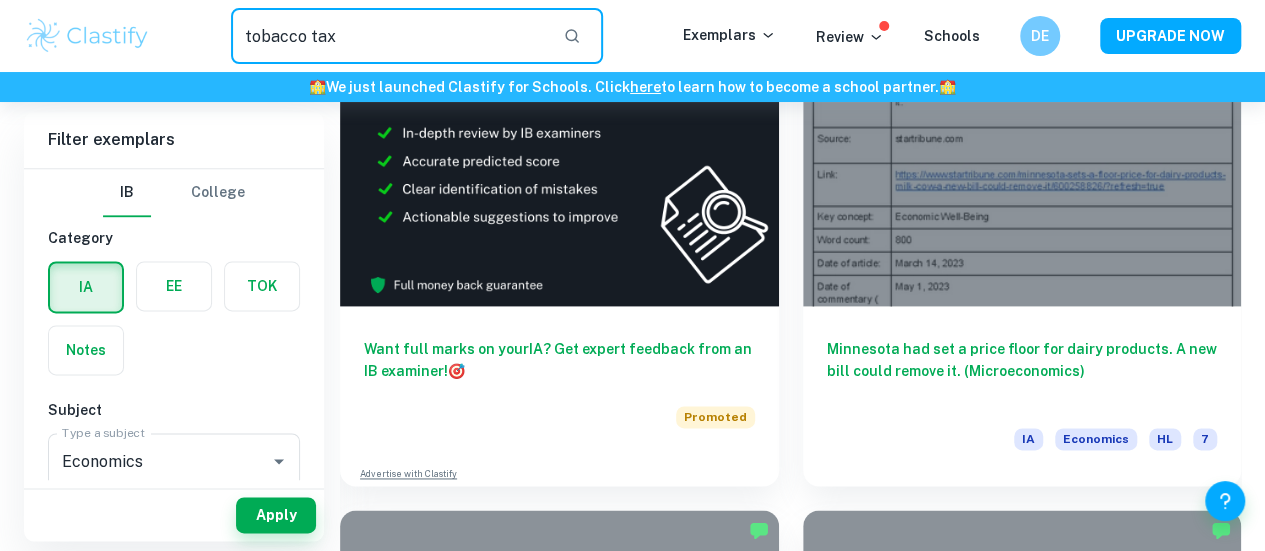 type on "tobacco tax" 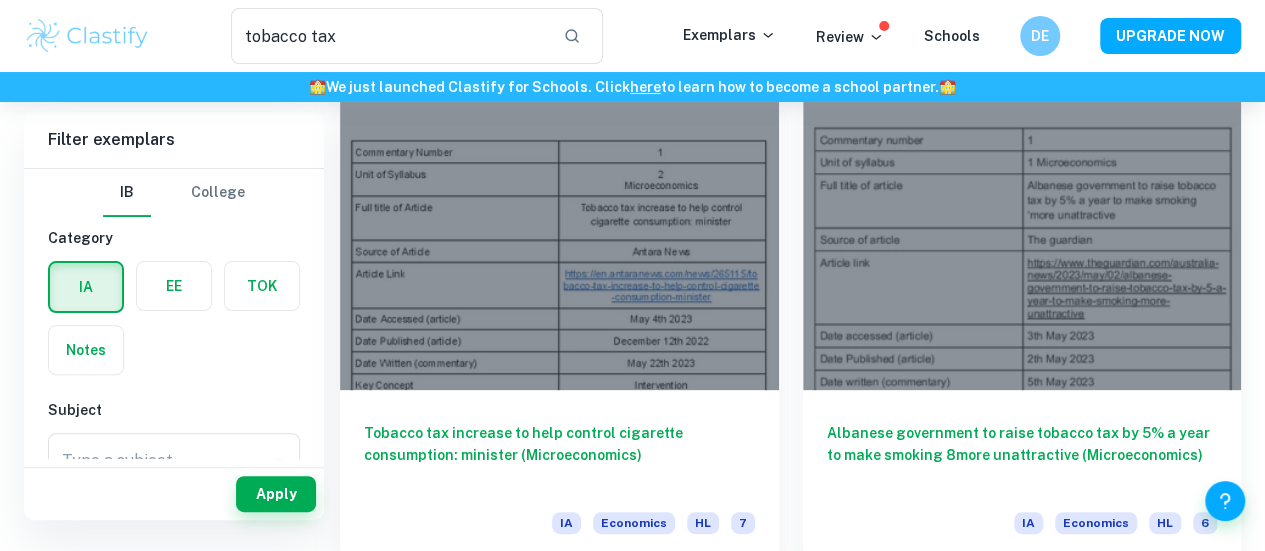 scroll, scrollTop: 85, scrollLeft: 0, axis: vertical 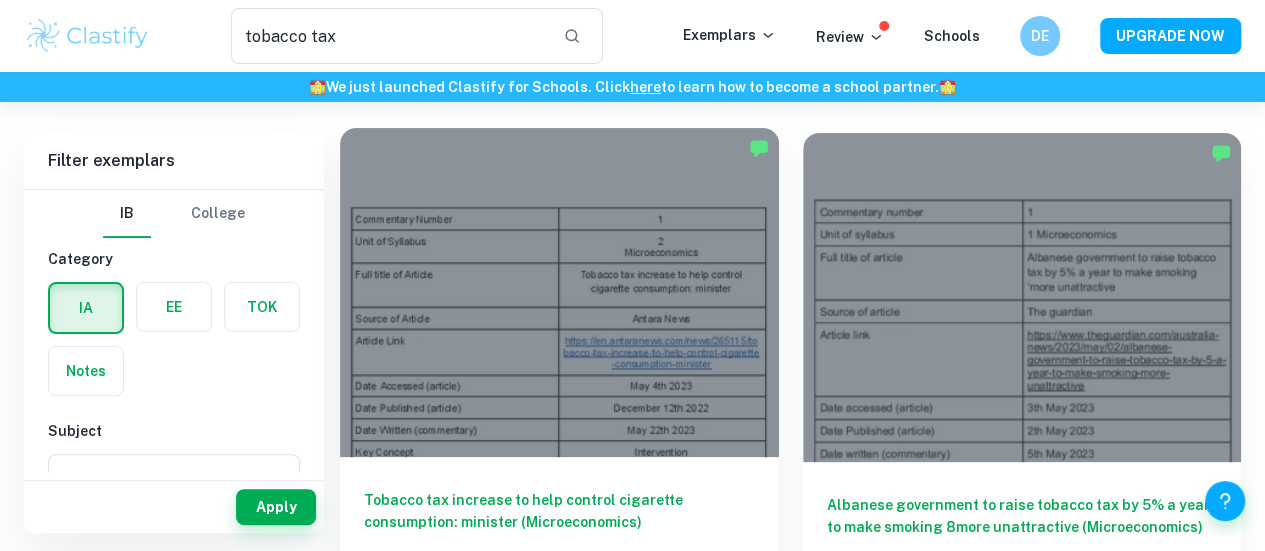 click on "Tobacco tax increase to help control
cigarette consumption: minister (Microeconomics)" at bounding box center (559, 522) 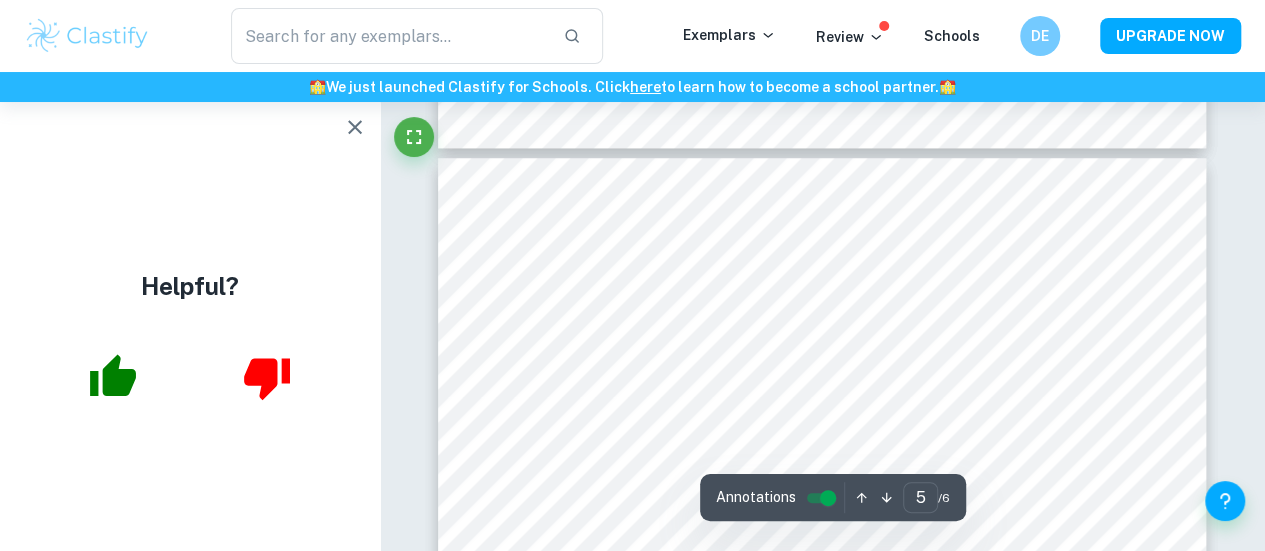 scroll, scrollTop: 4591, scrollLeft: 0, axis: vertical 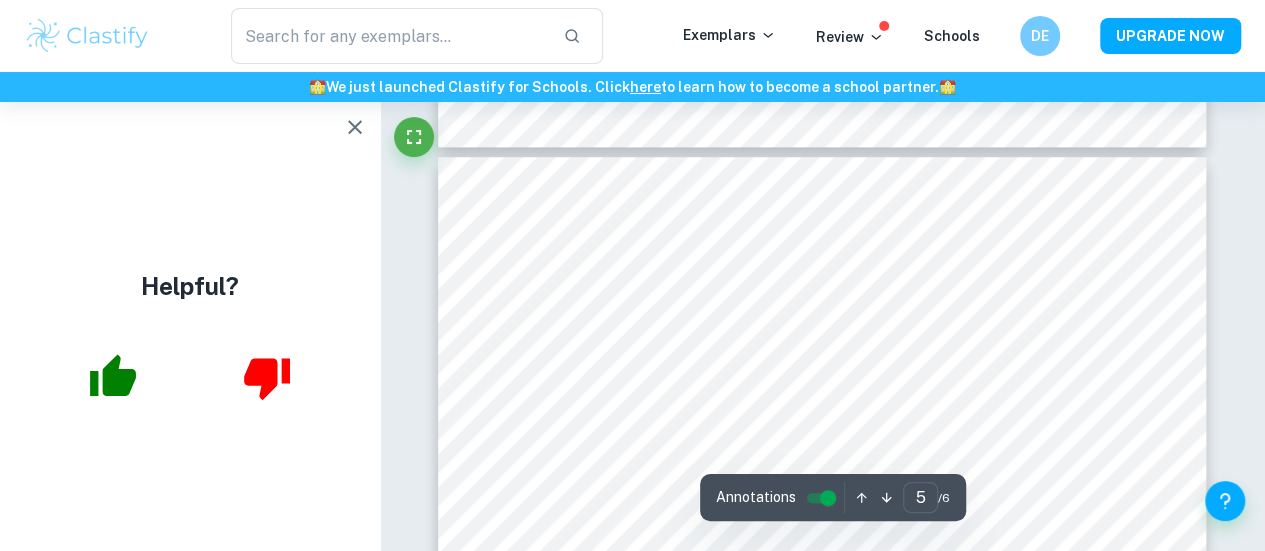 click 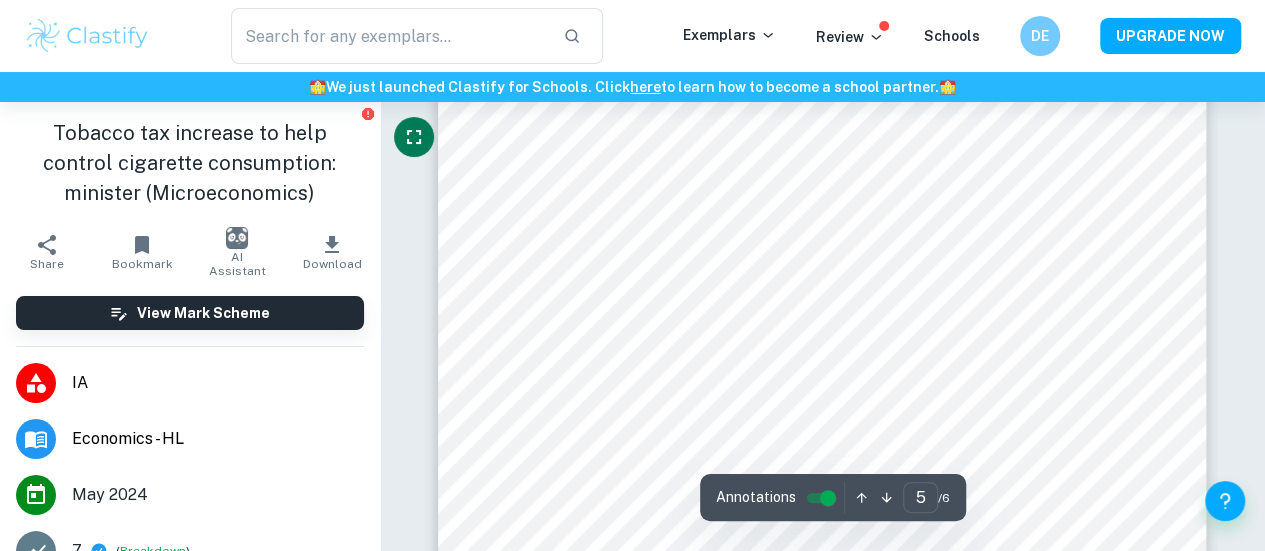 scroll, scrollTop: 5100, scrollLeft: 0, axis: vertical 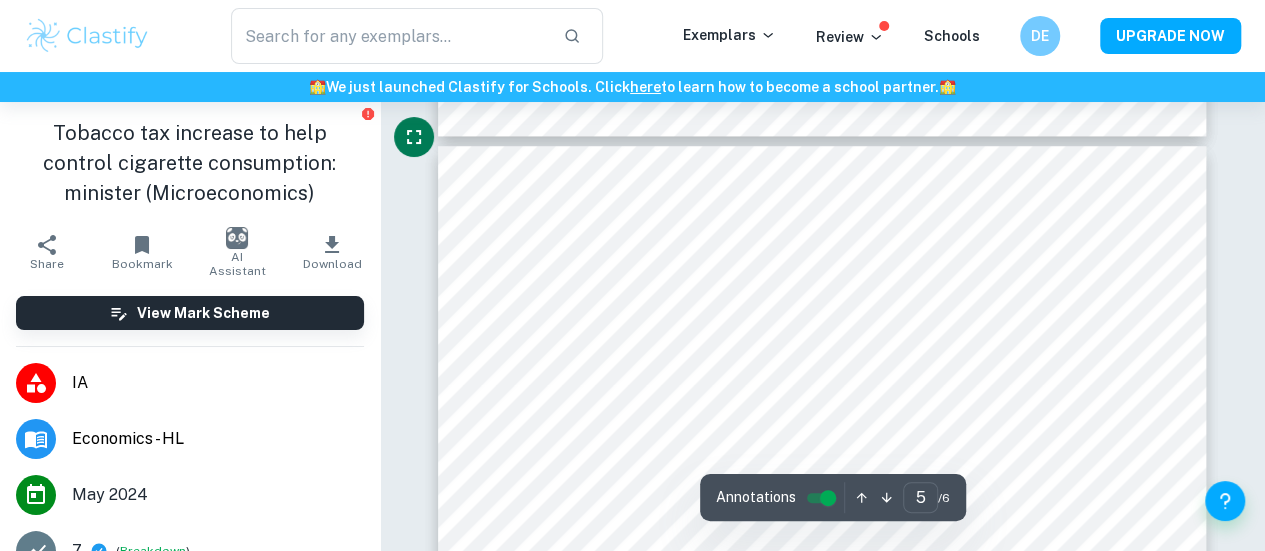type on "4" 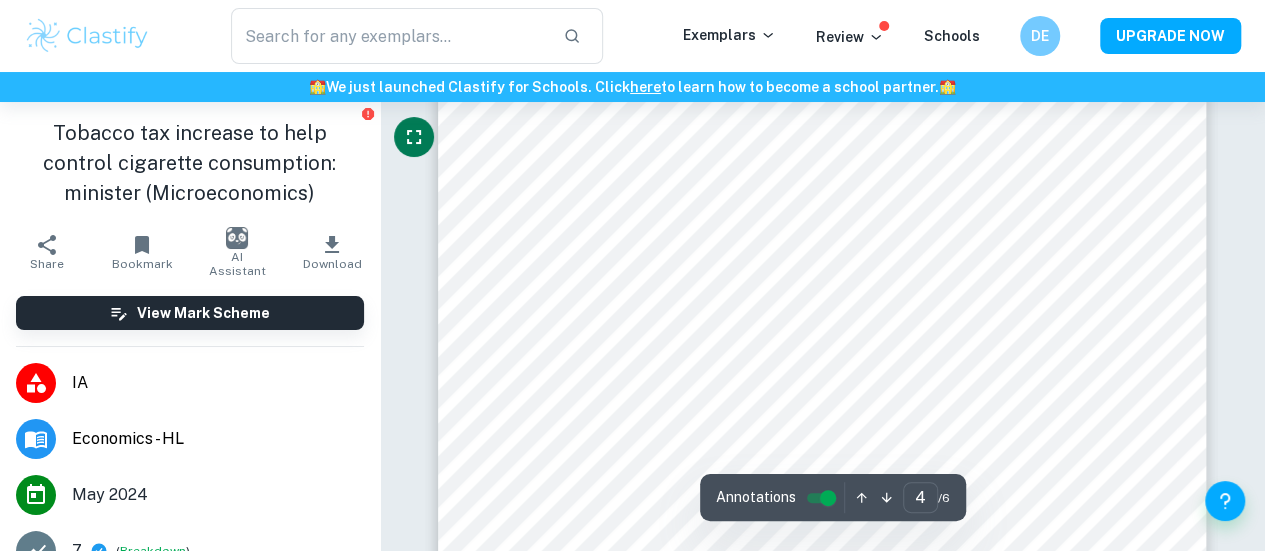 scroll, scrollTop: 3788, scrollLeft: 0, axis: vertical 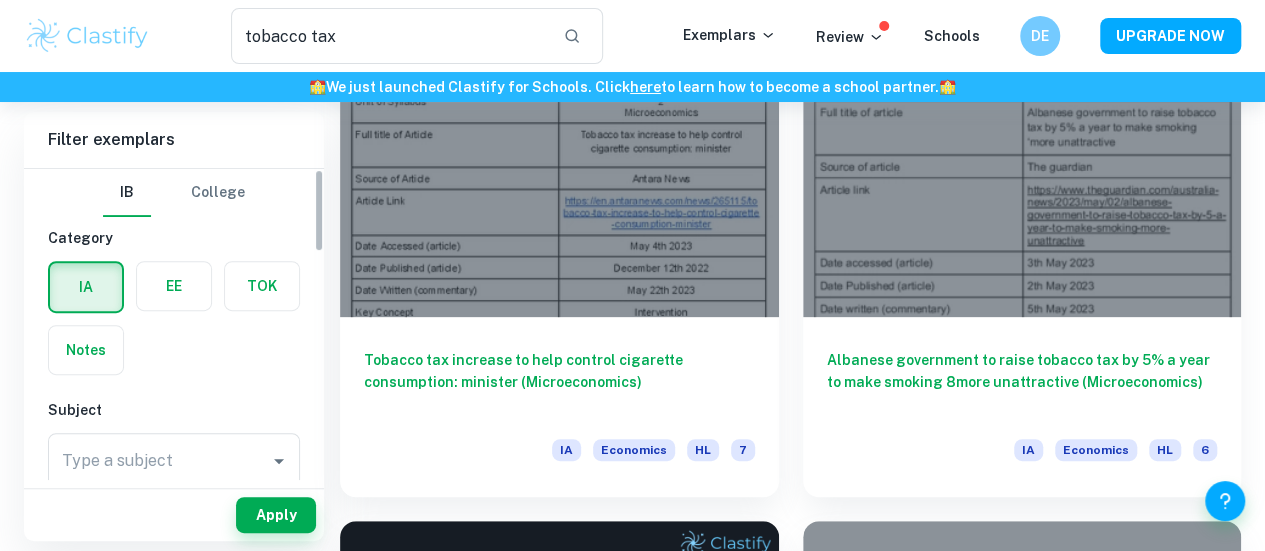 click at bounding box center (174, 286) 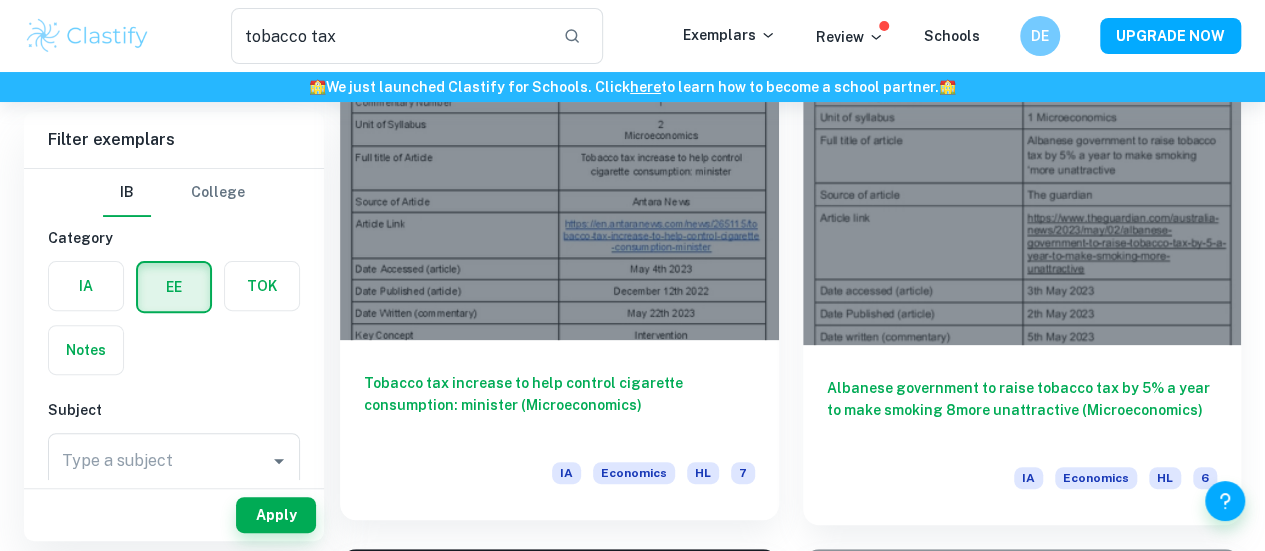 scroll, scrollTop: 0, scrollLeft: 0, axis: both 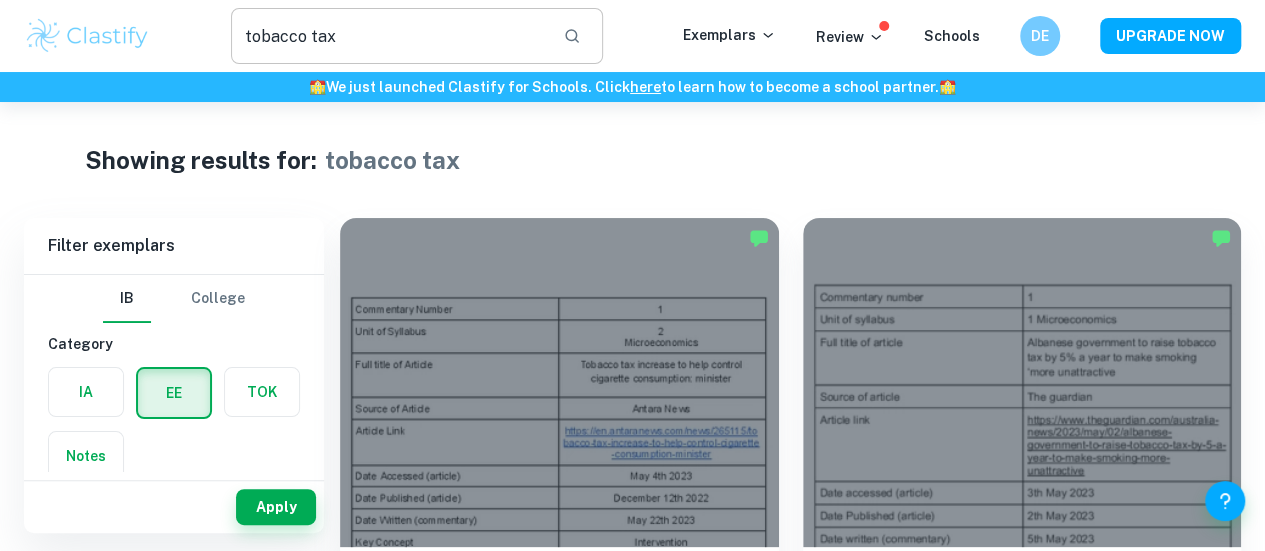 click on "tobacco tax" at bounding box center (389, 36) 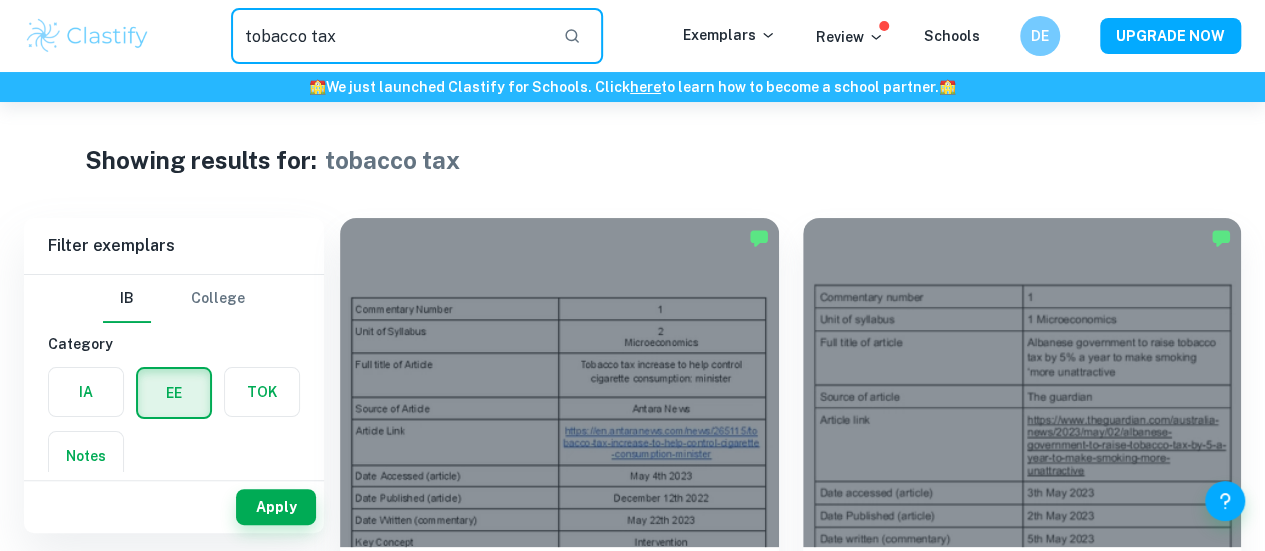 type on "tobacco" 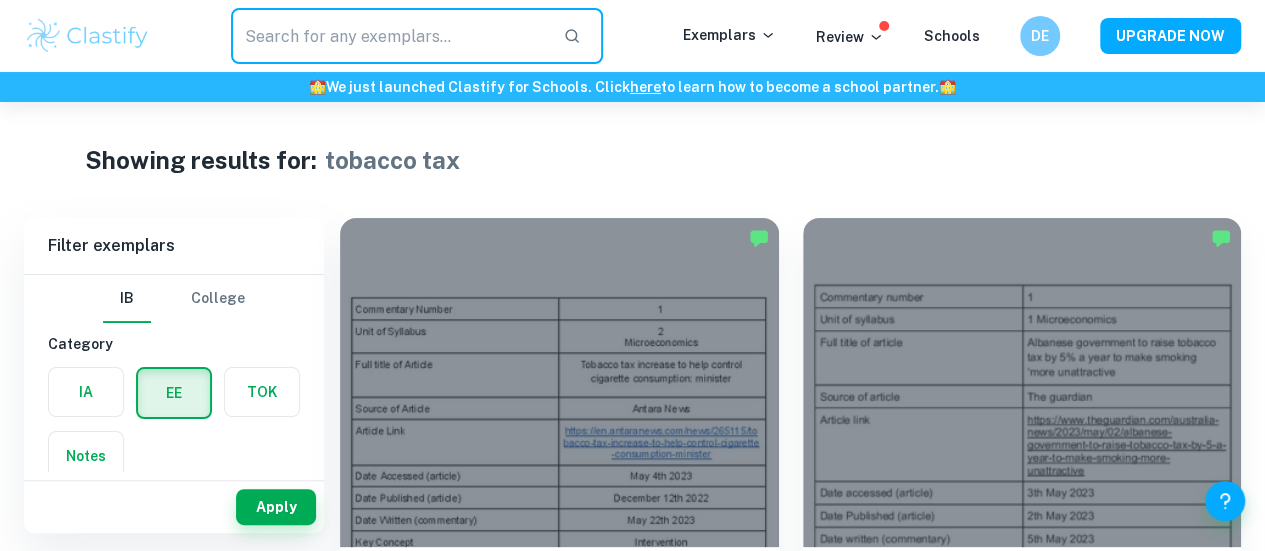 type 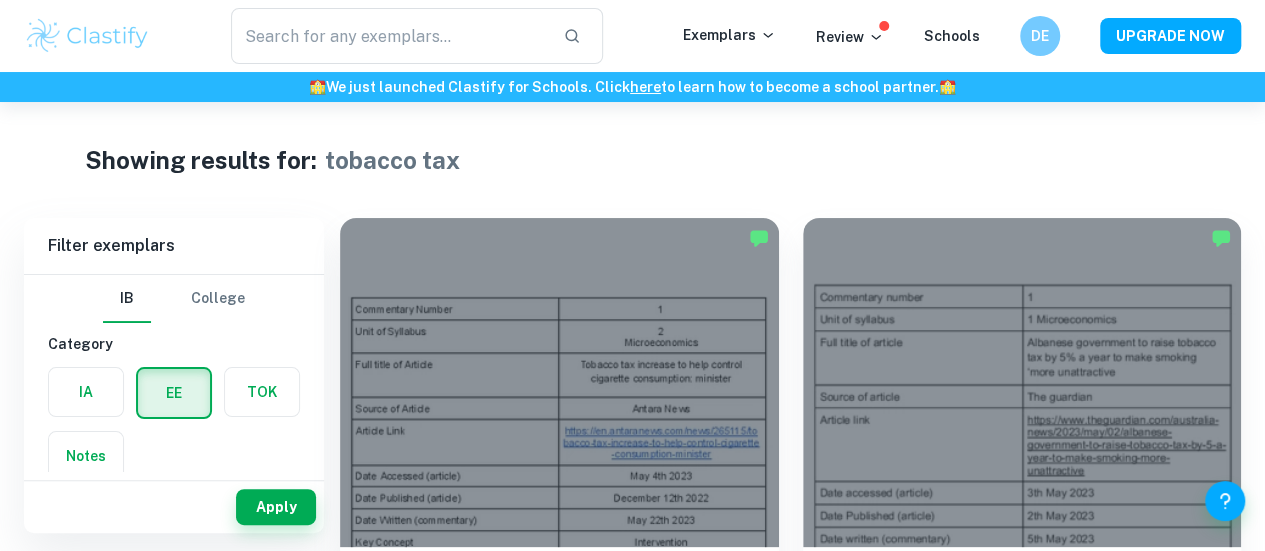click at bounding box center (87, 36) 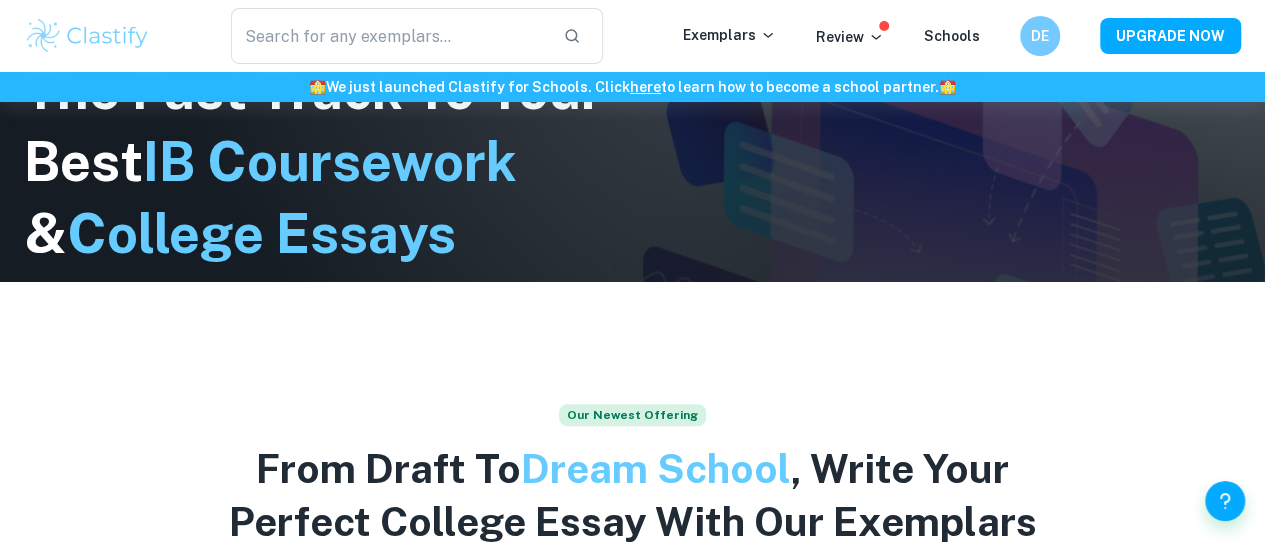 scroll, scrollTop: 0, scrollLeft: 0, axis: both 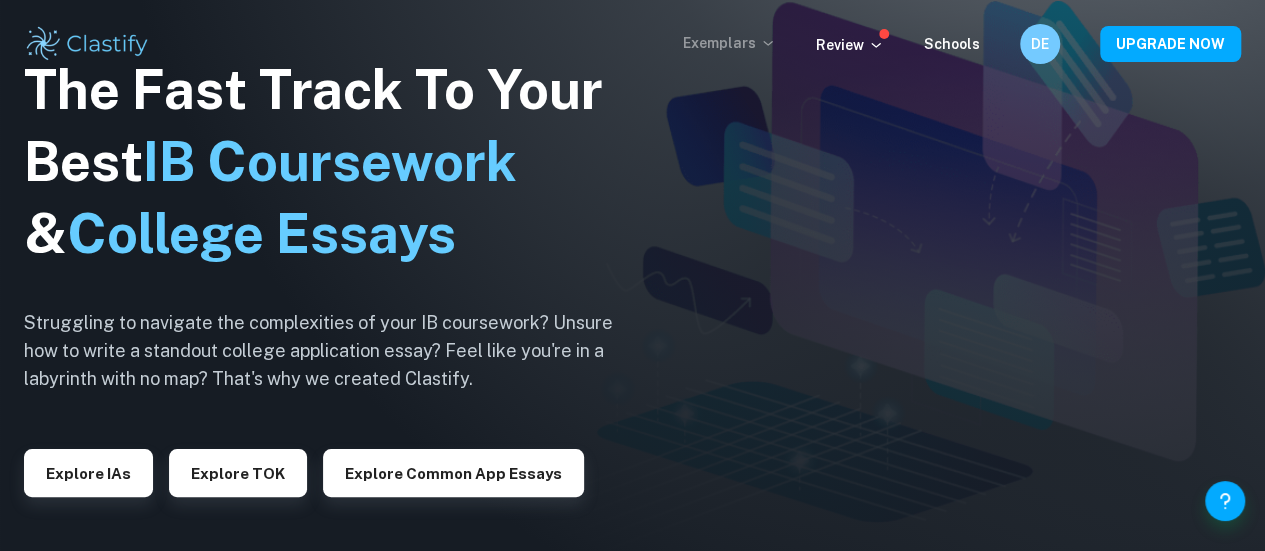 click on "Exemplars" at bounding box center [729, 43] 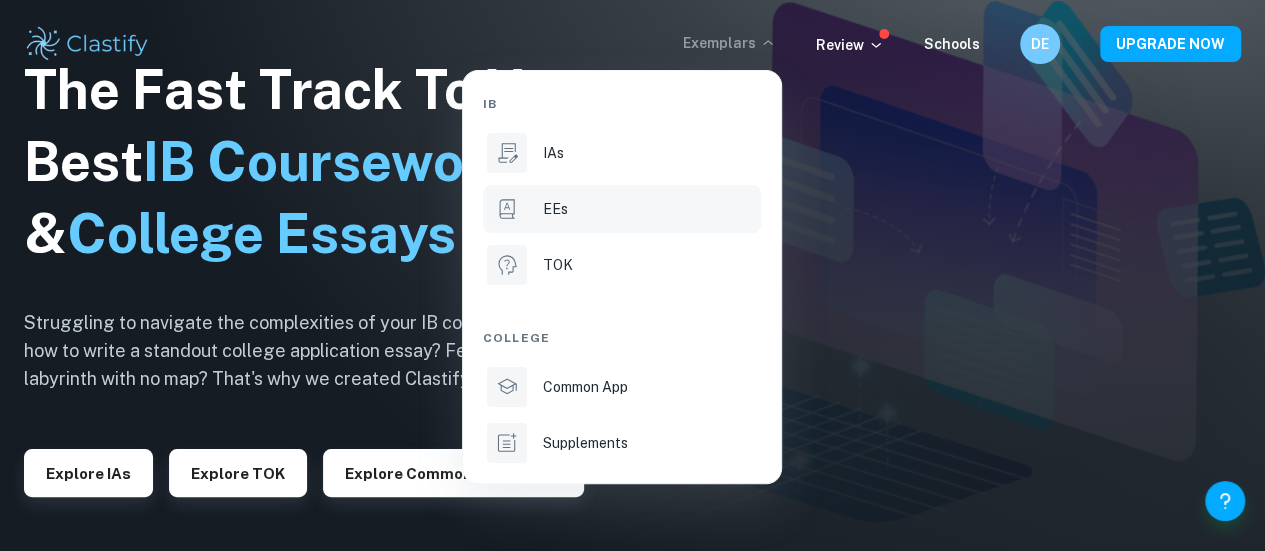 click on "EEs" at bounding box center [622, 209] 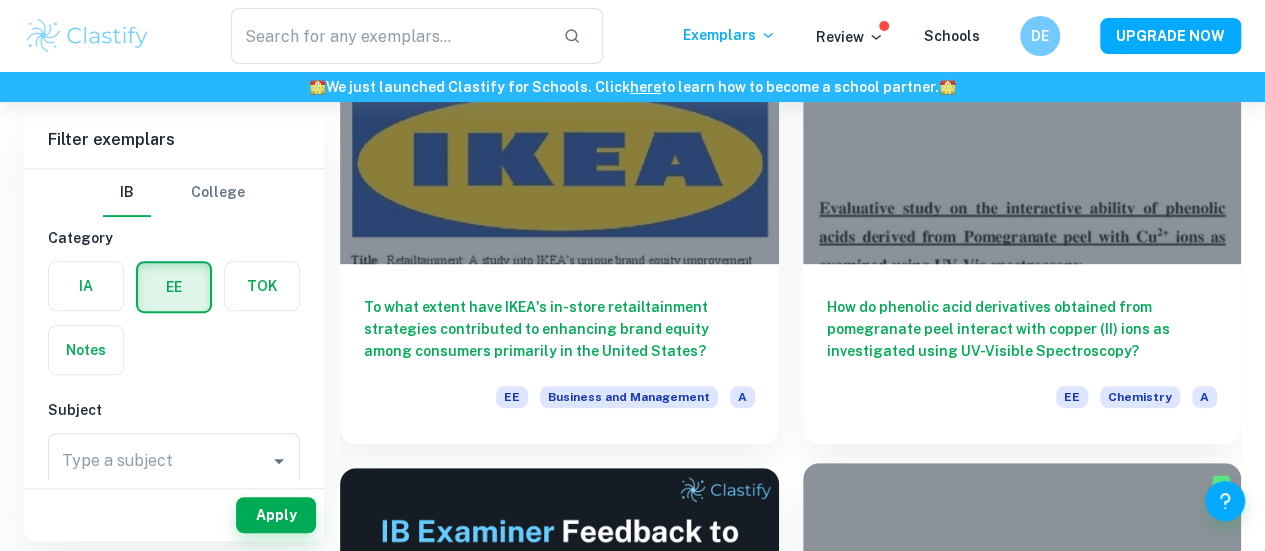 scroll, scrollTop: 321, scrollLeft: 0, axis: vertical 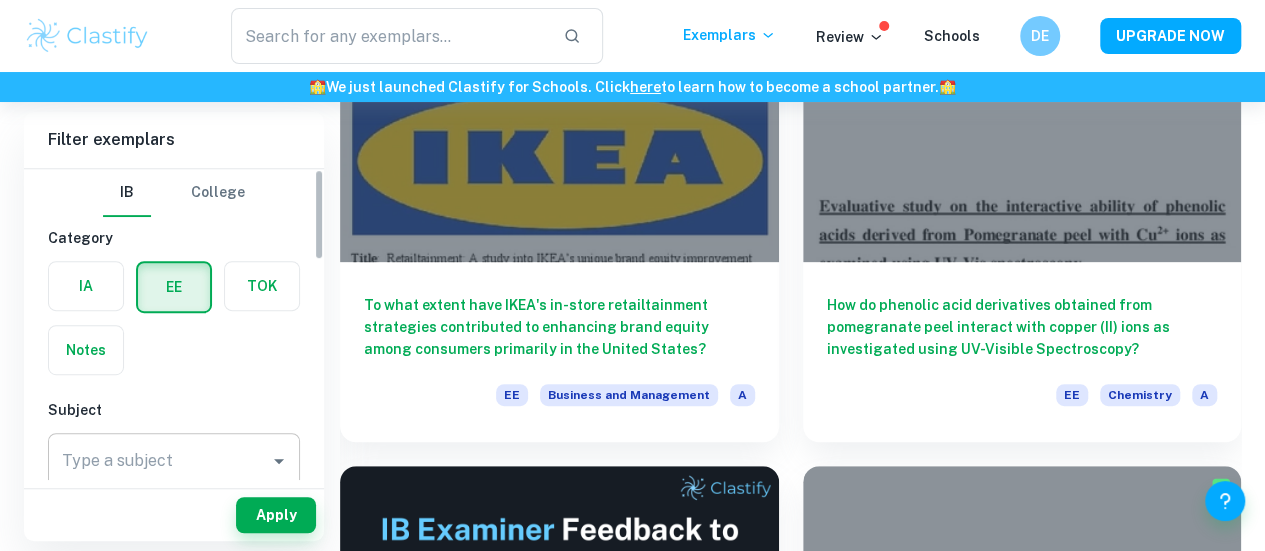 click on "Type a subject Type a subject" at bounding box center (174, 461) 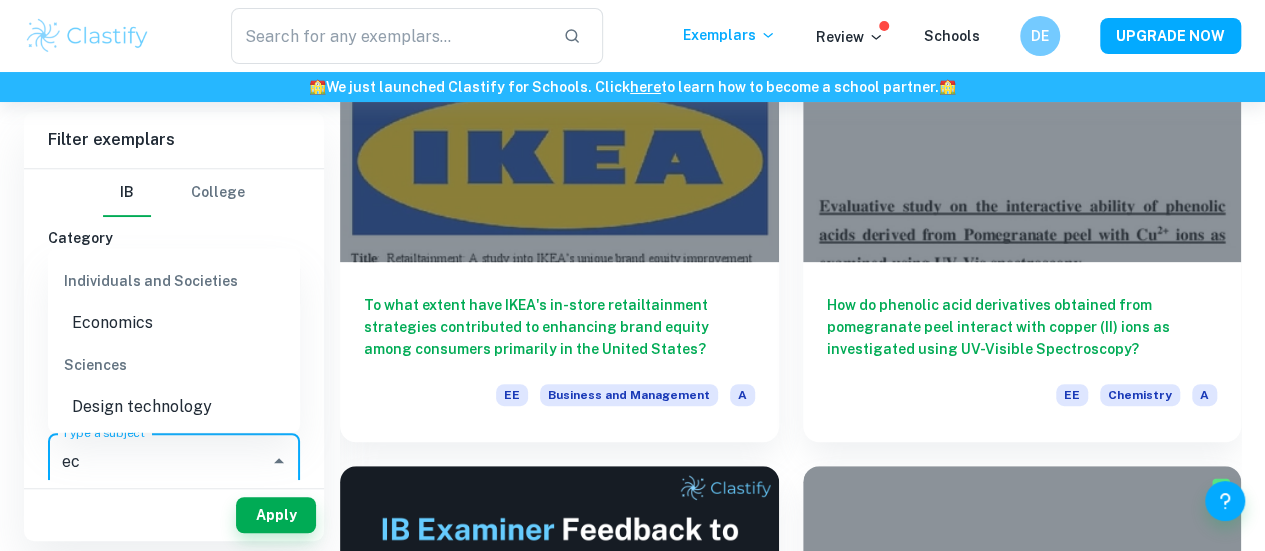 click on "Economics" at bounding box center (174, 323) 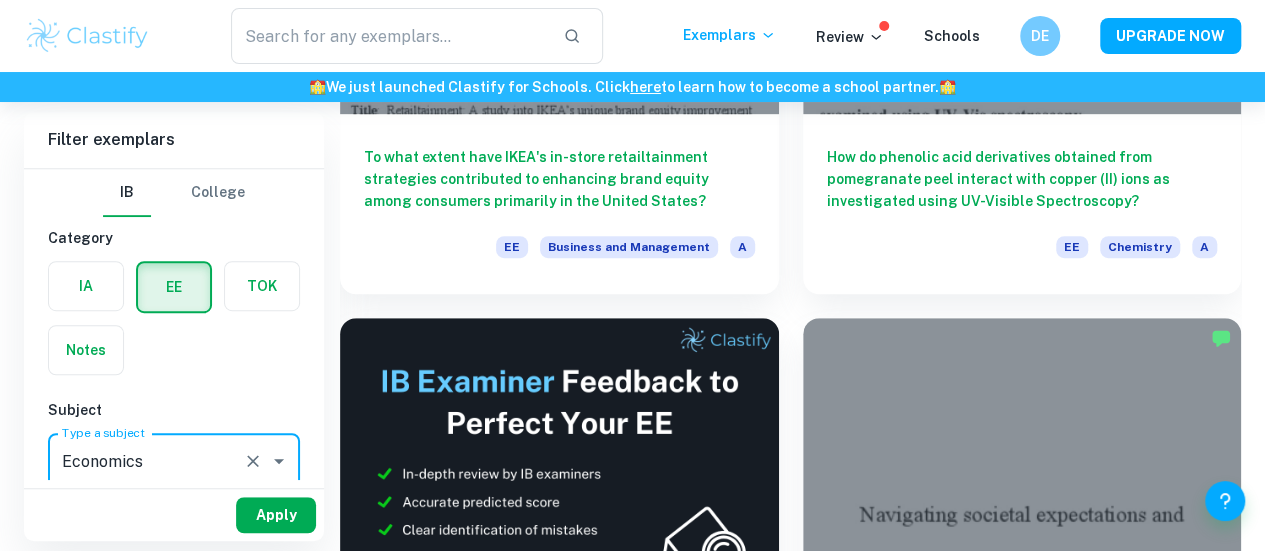 type on "Economics" 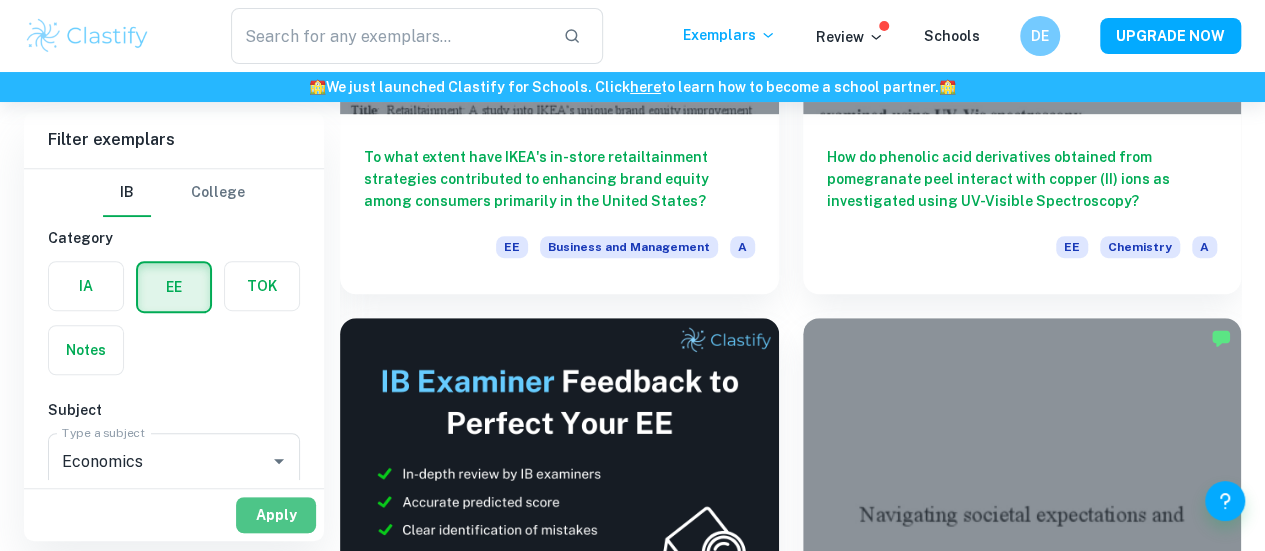click on "Apply" at bounding box center [276, 515] 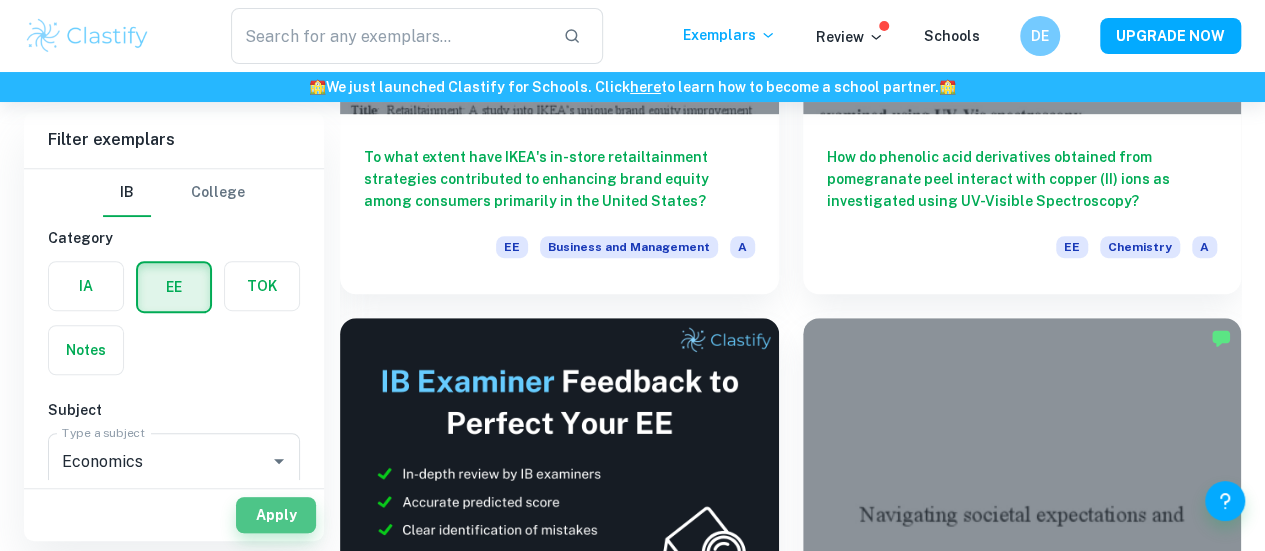 scroll, scrollTop: 122, scrollLeft: 0, axis: vertical 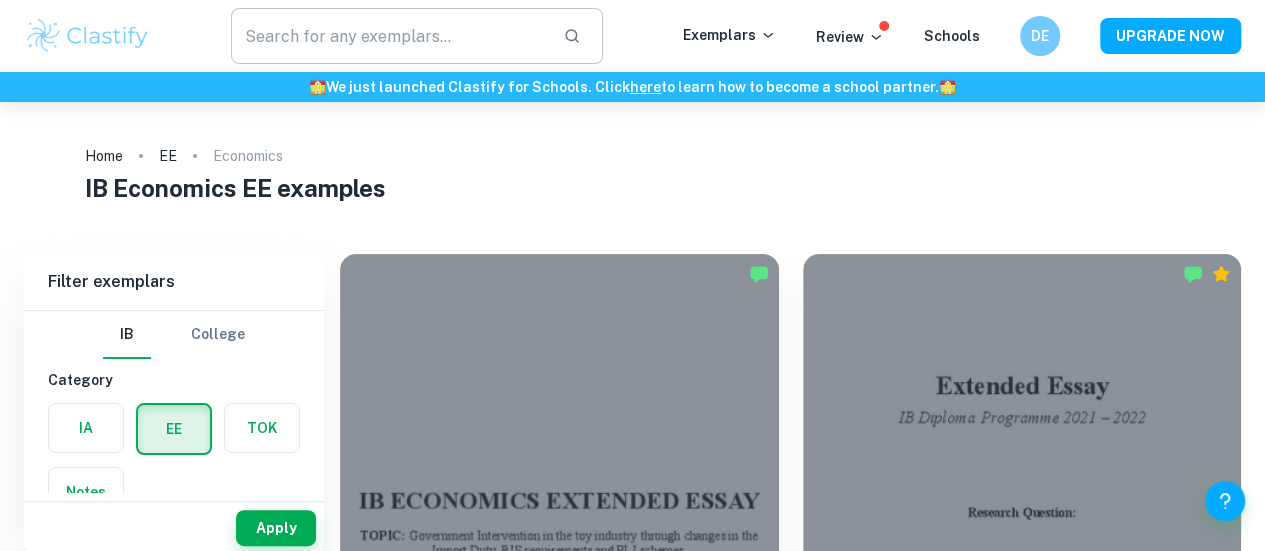 click at bounding box center (389, 36) 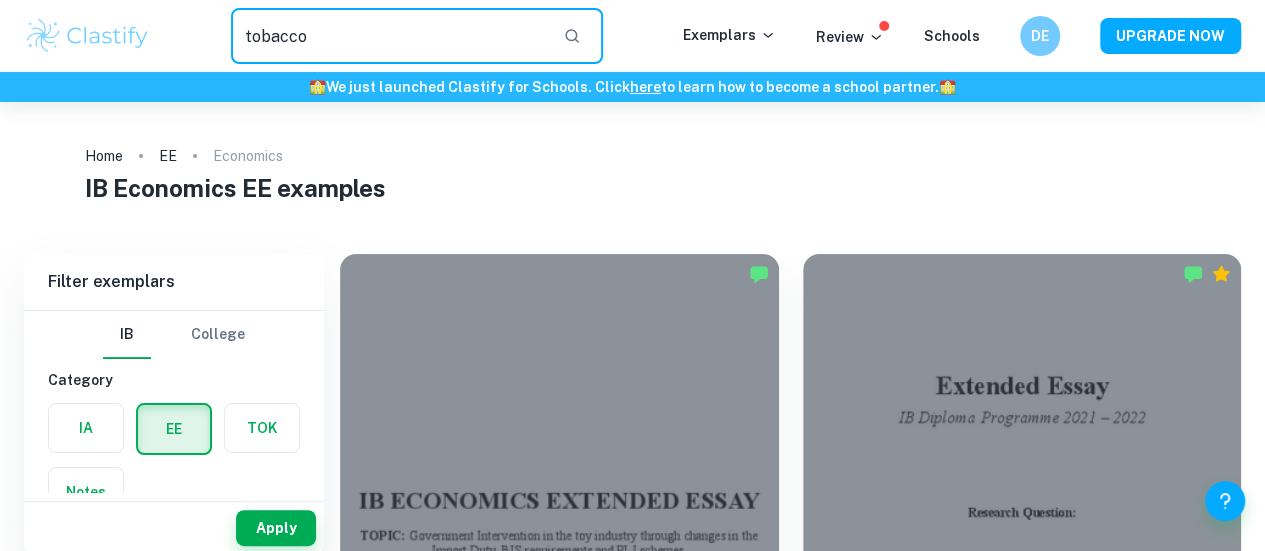 type on "tobacco" 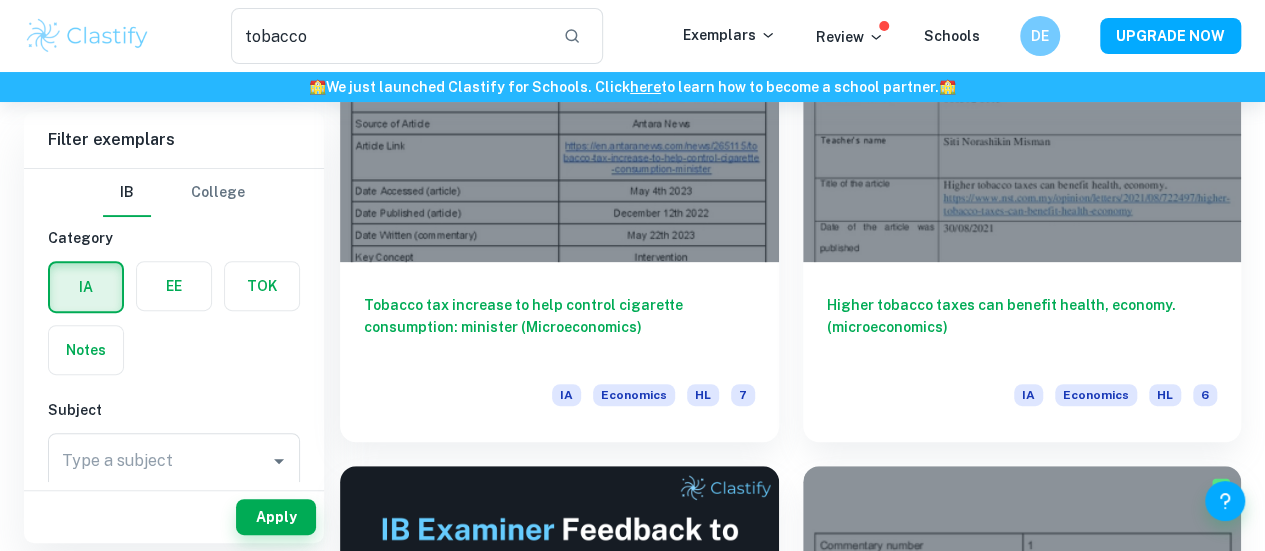 scroll, scrollTop: 0, scrollLeft: 0, axis: both 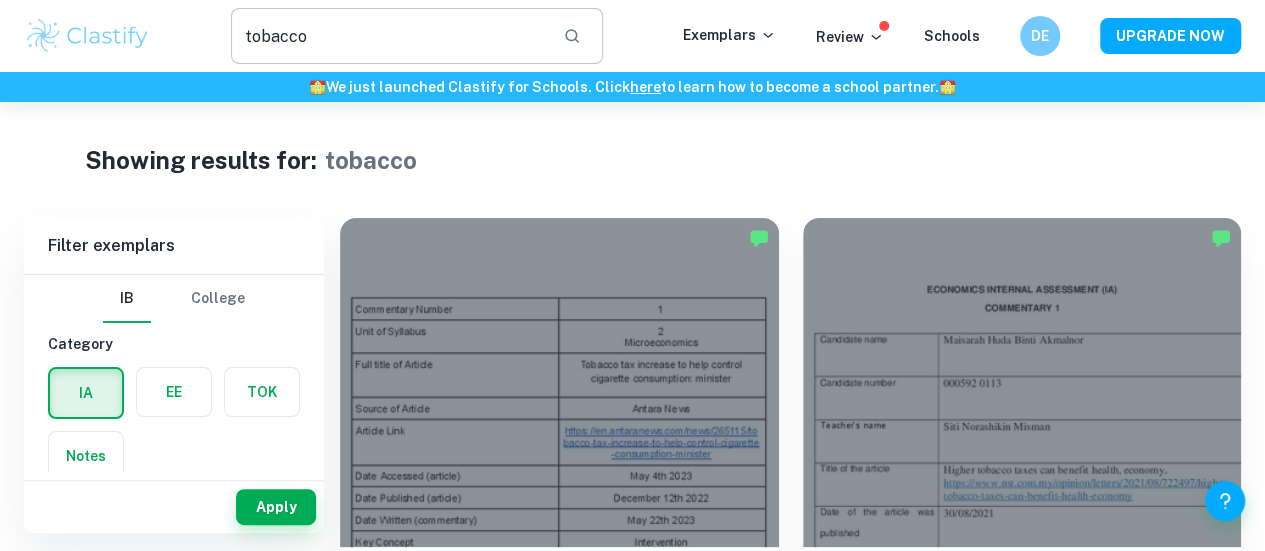 click on "tobacco" at bounding box center (389, 36) 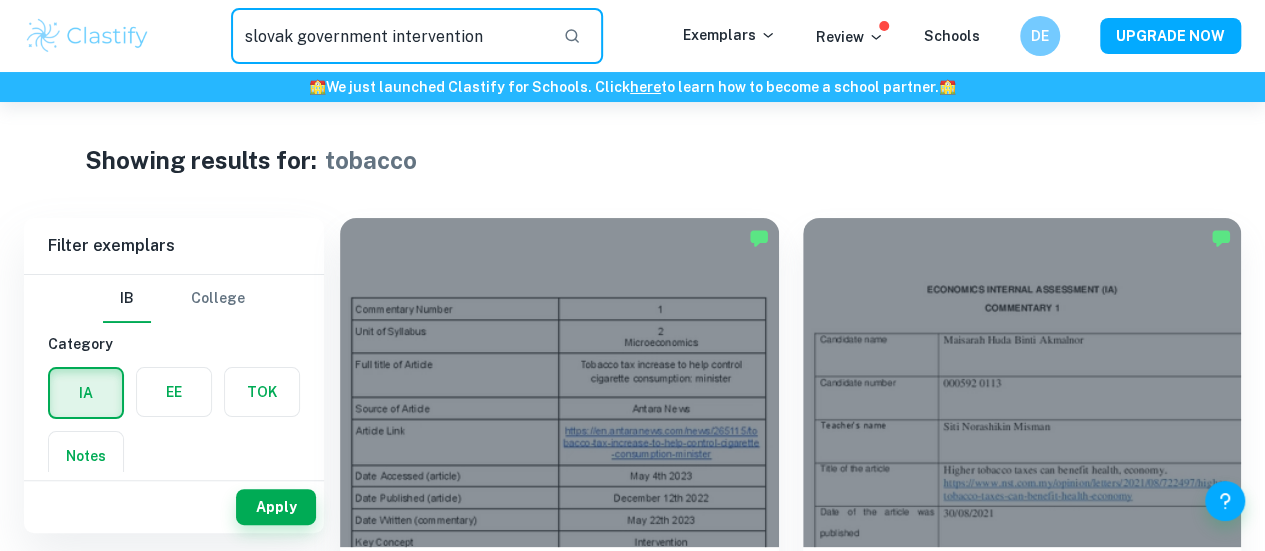 type on "slovak government intervention" 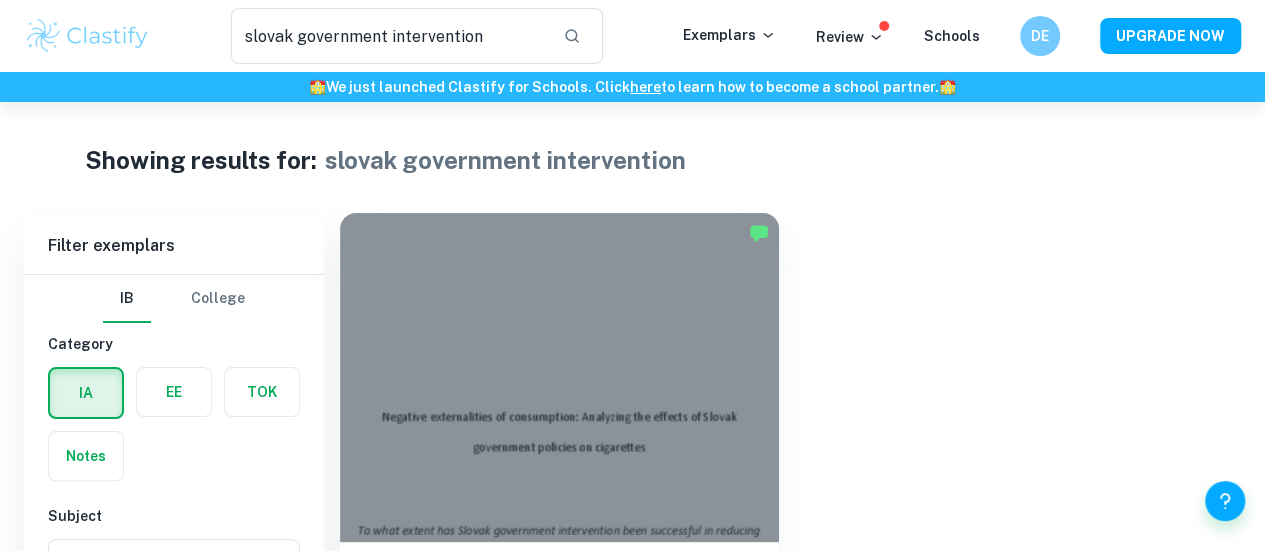 scroll, scrollTop: 102, scrollLeft: 0, axis: vertical 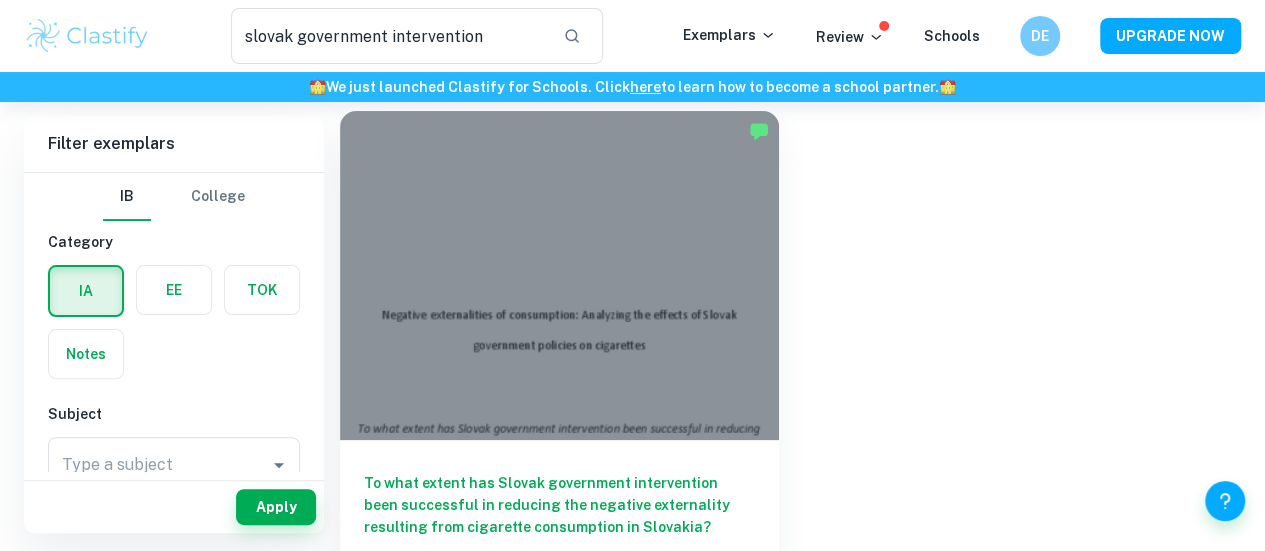 click at bounding box center (559, 275) 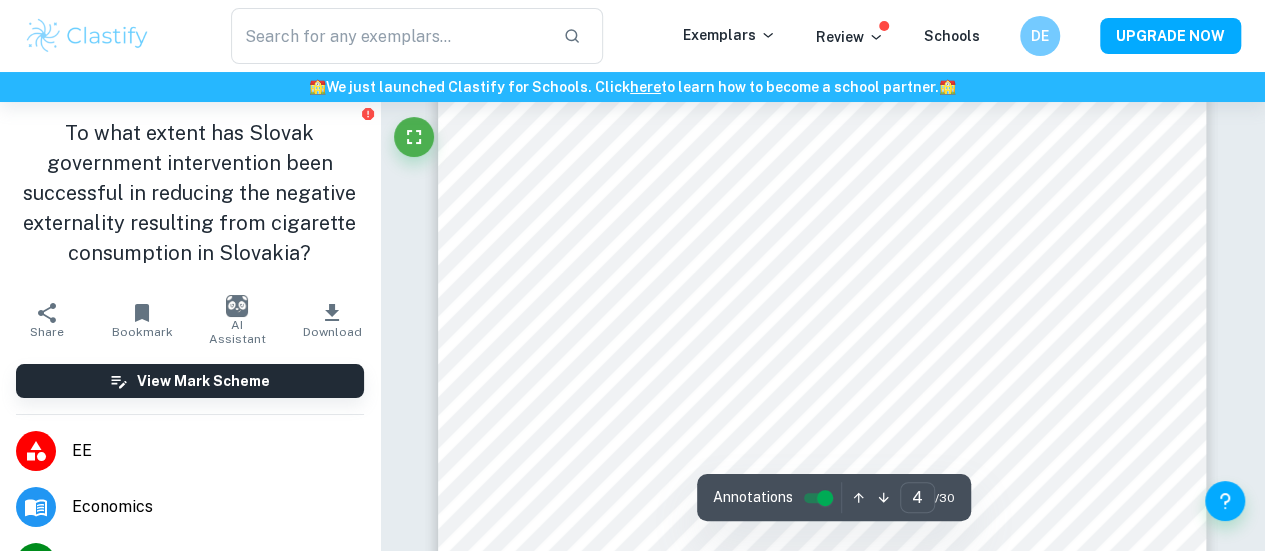 scroll, scrollTop: 3348, scrollLeft: 0, axis: vertical 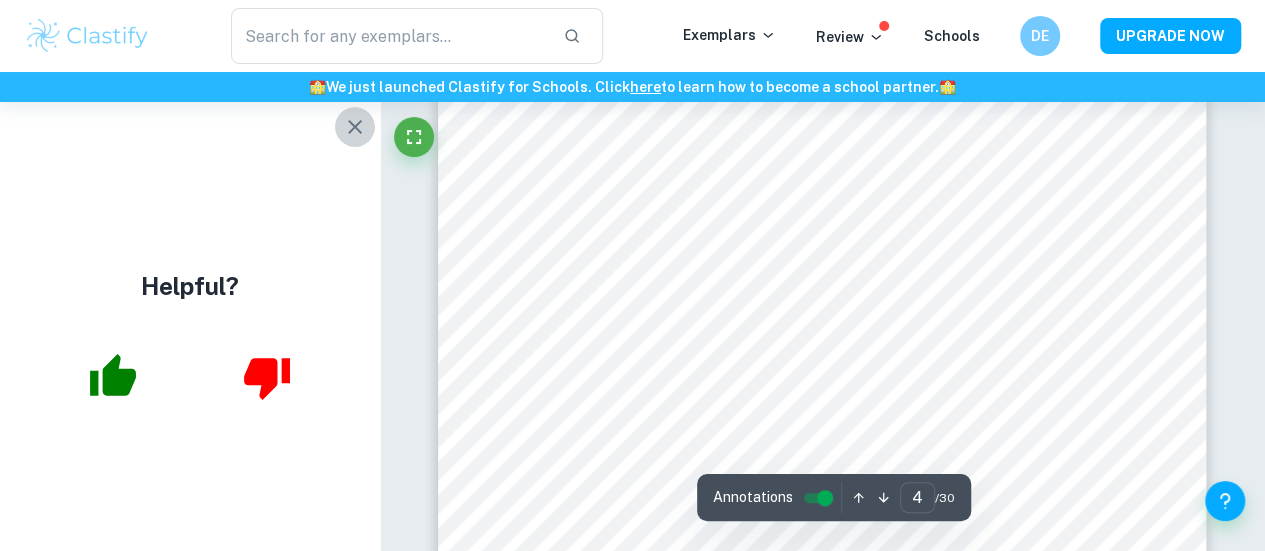 click at bounding box center [355, 127] 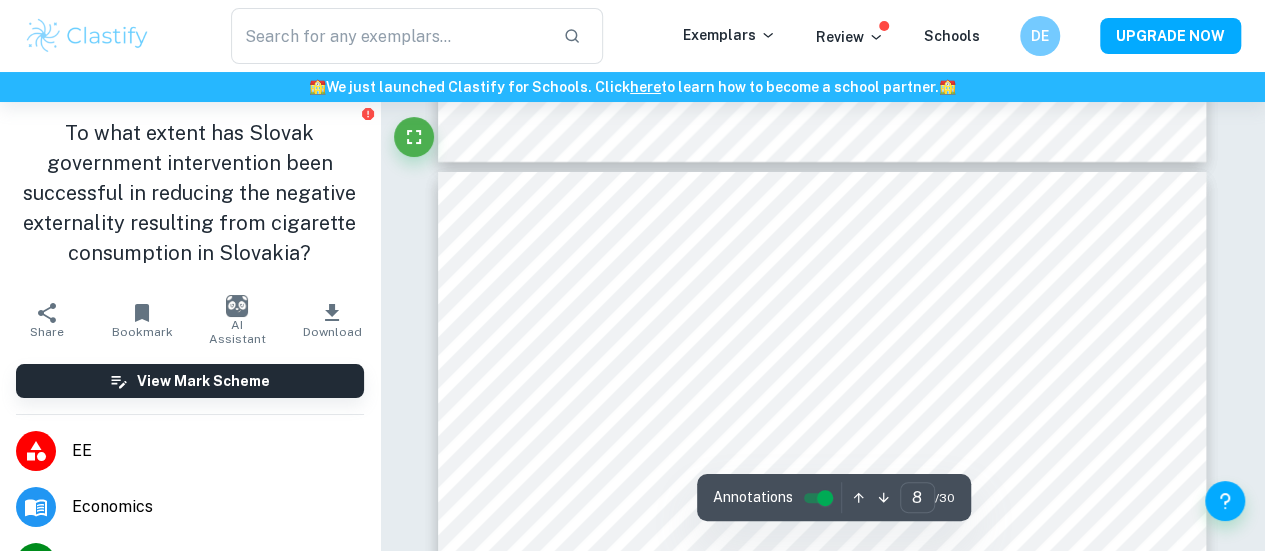 scroll, scrollTop: 7222, scrollLeft: 0, axis: vertical 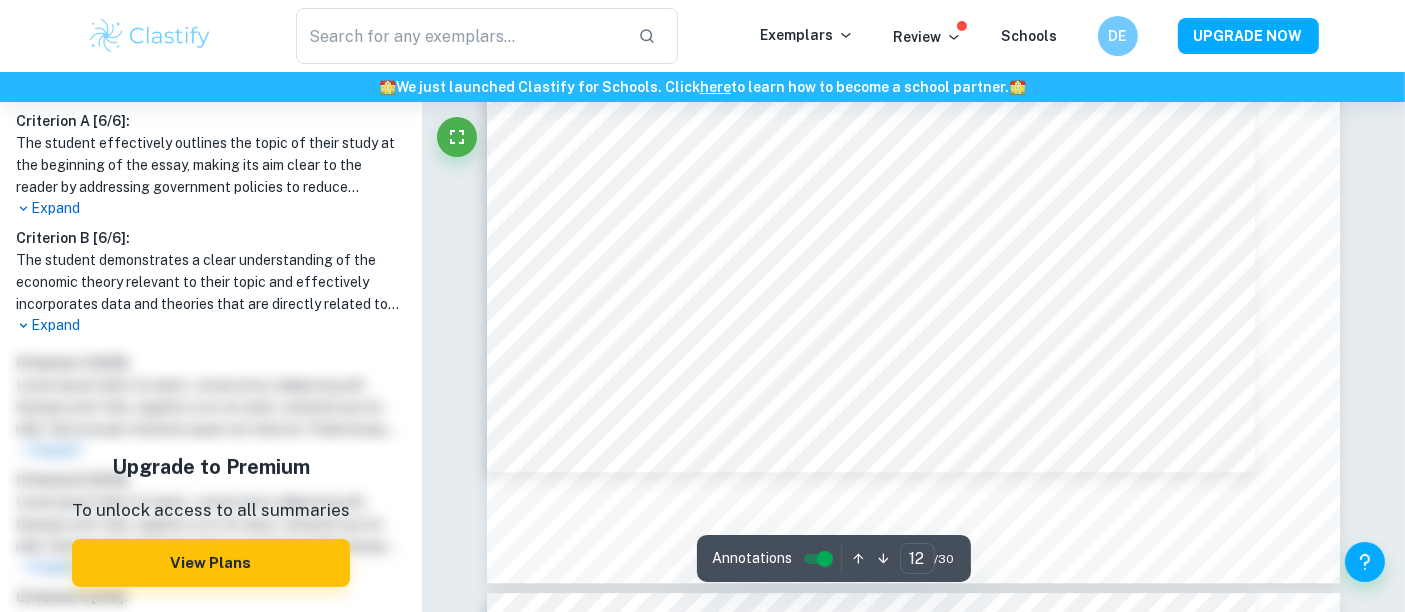 type on "13" 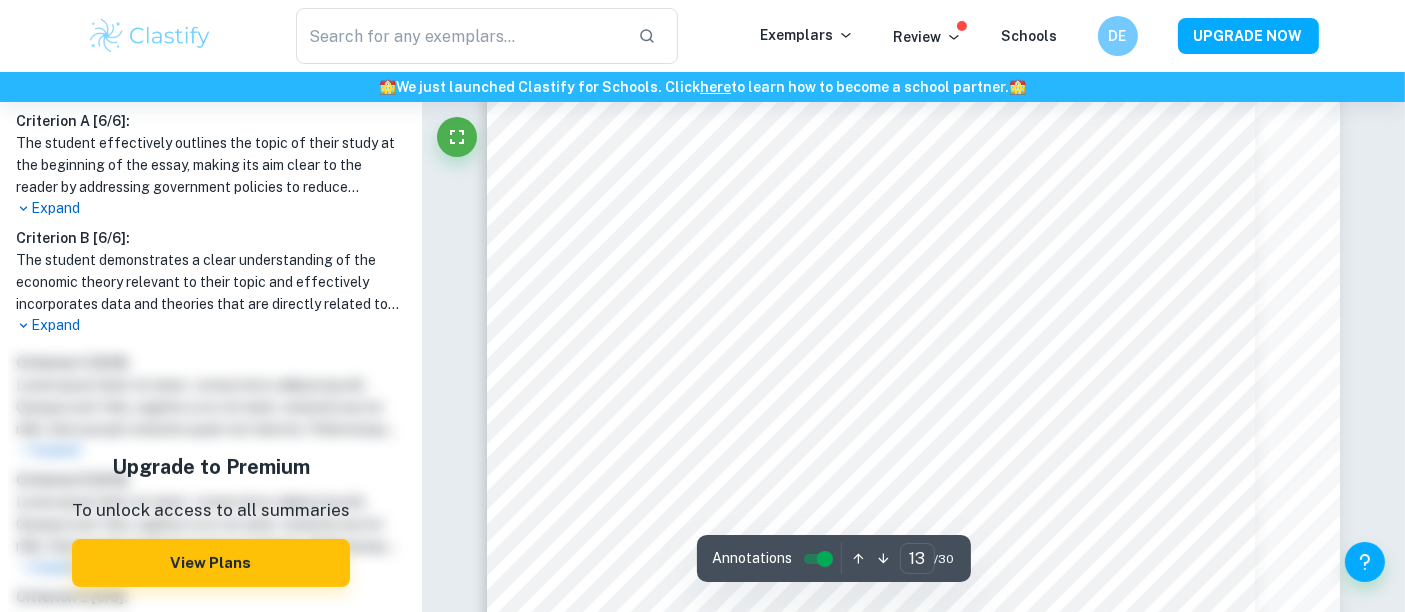 scroll, scrollTop: 14082, scrollLeft: 0, axis: vertical 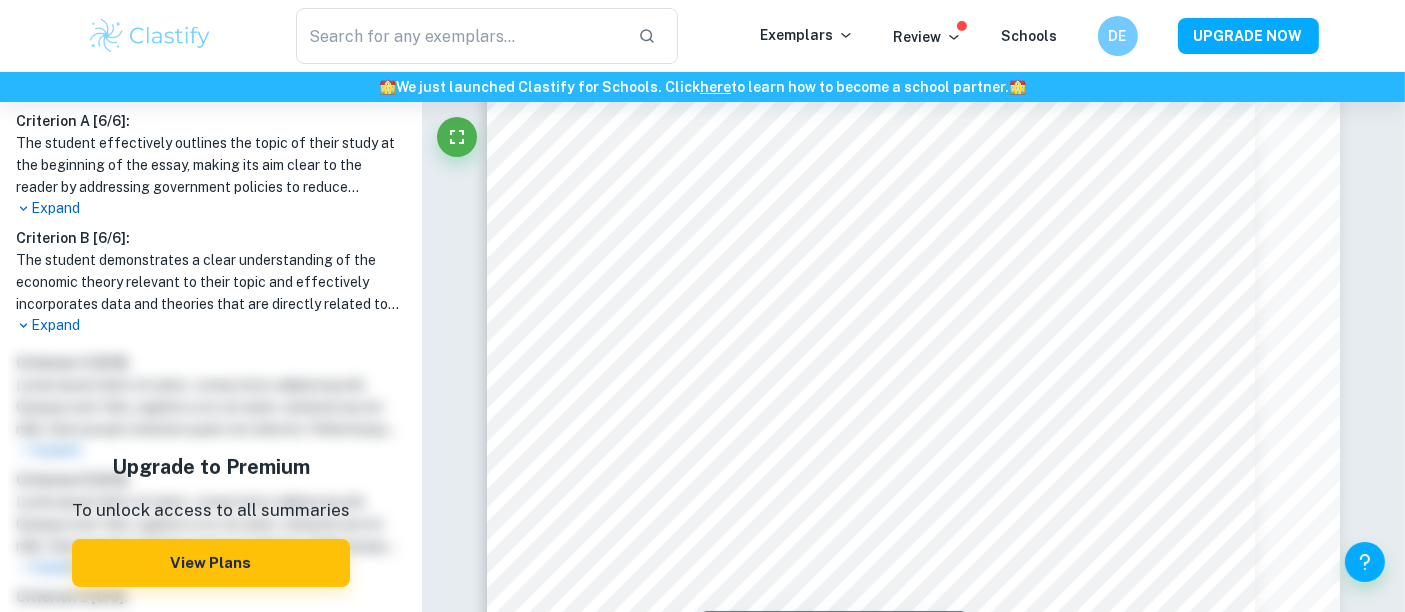 drag, startPoint x: 887, startPoint y: 364, endPoint x: 931, endPoint y: 335, distance: 52.69725 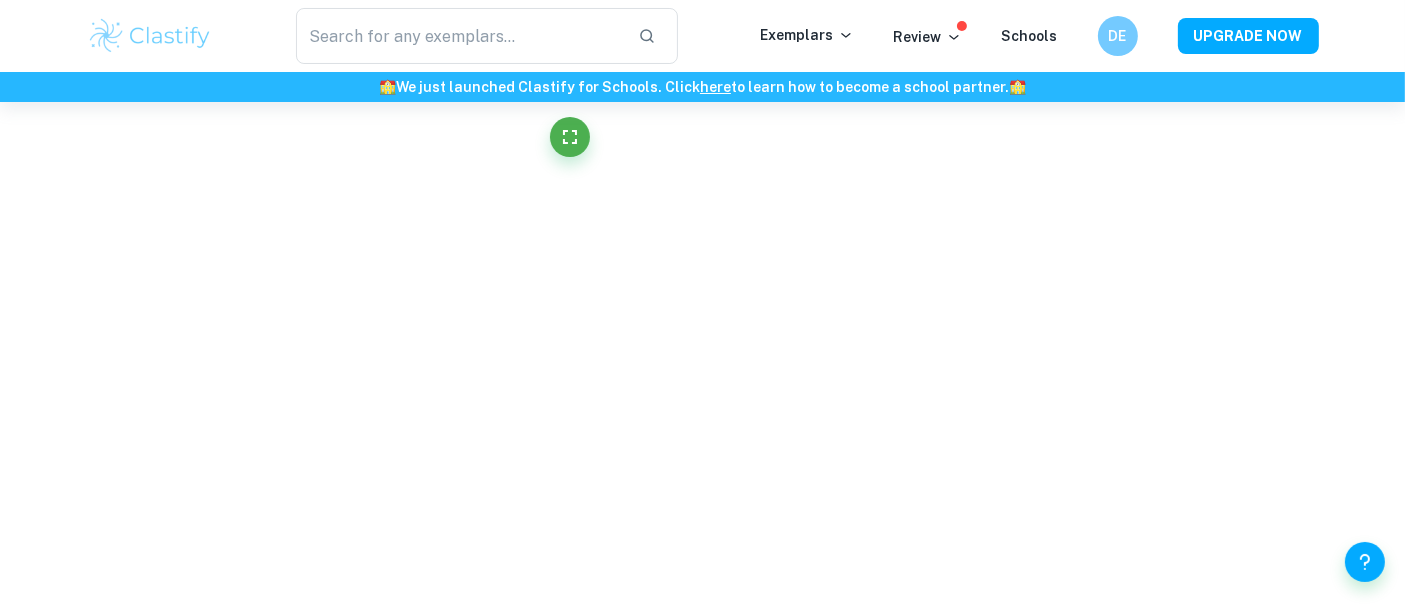 scroll, scrollTop: 0, scrollLeft: 0, axis: both 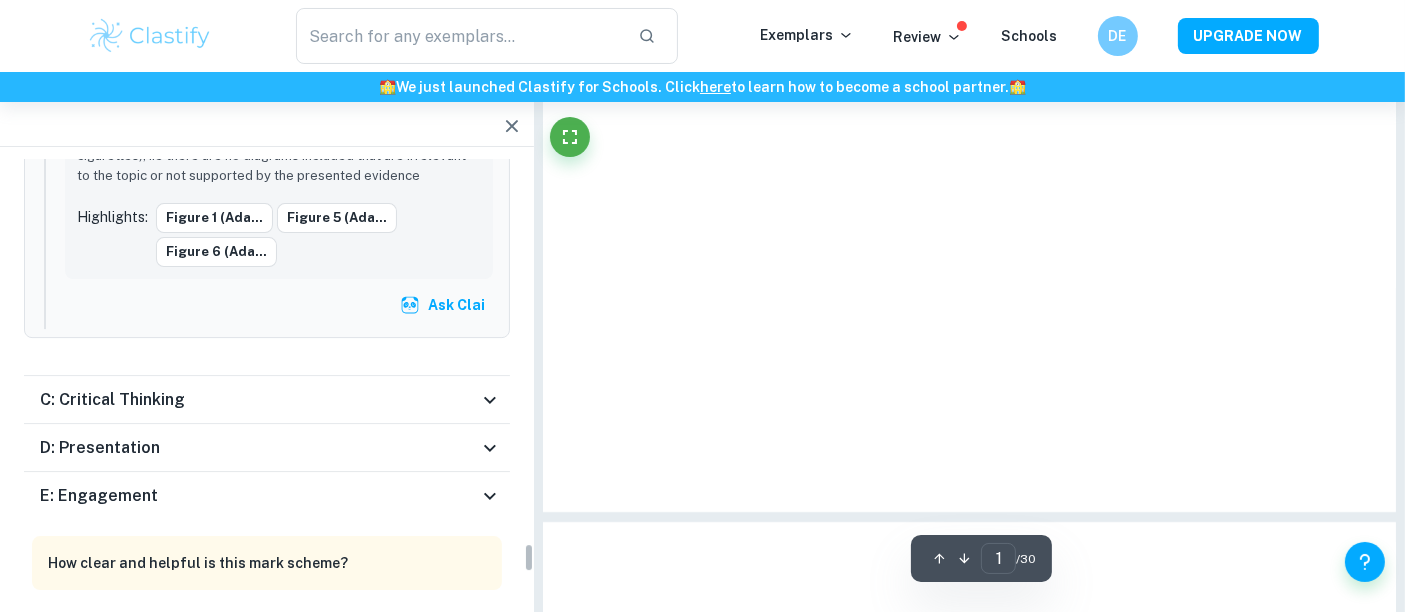 type on "13" 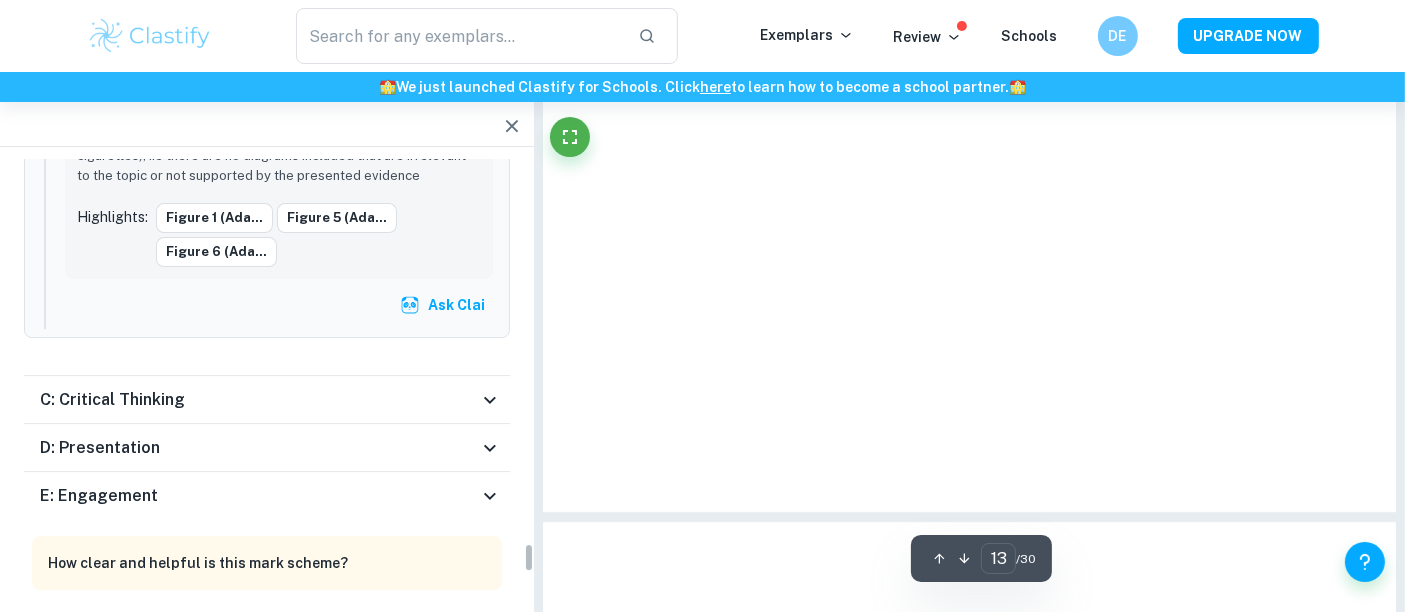 scroll, scrollTop: 5831, scrollLeft: 0, axis: vertical 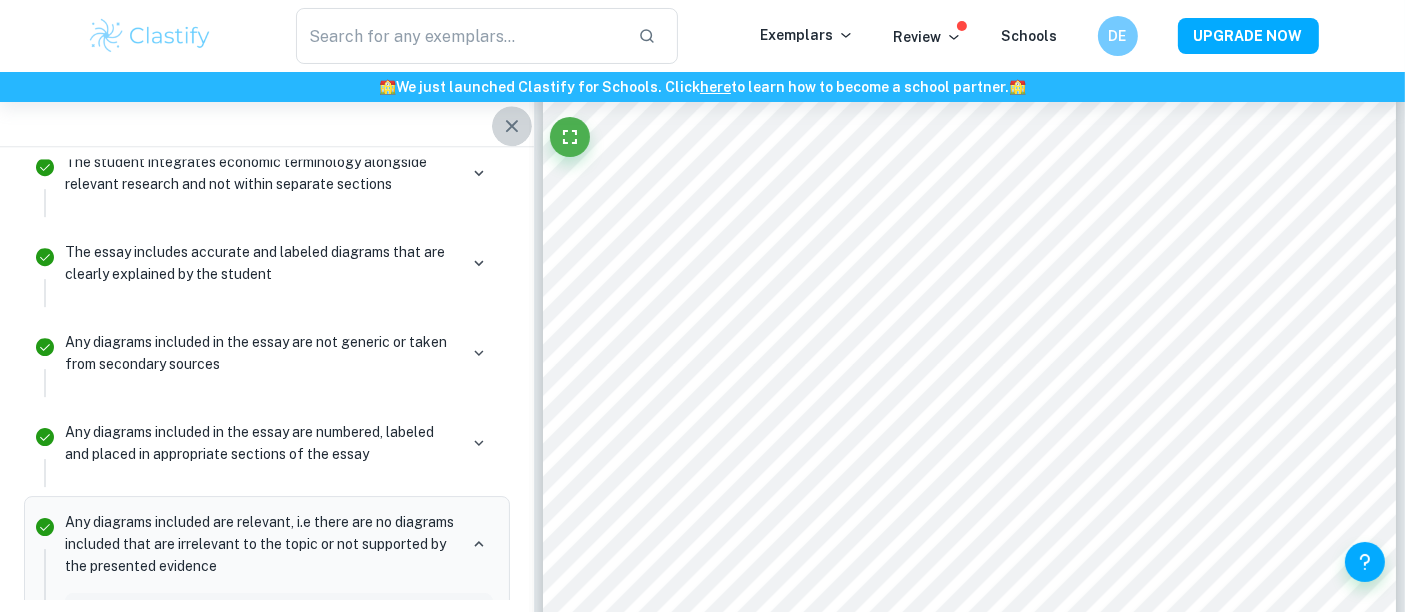 click 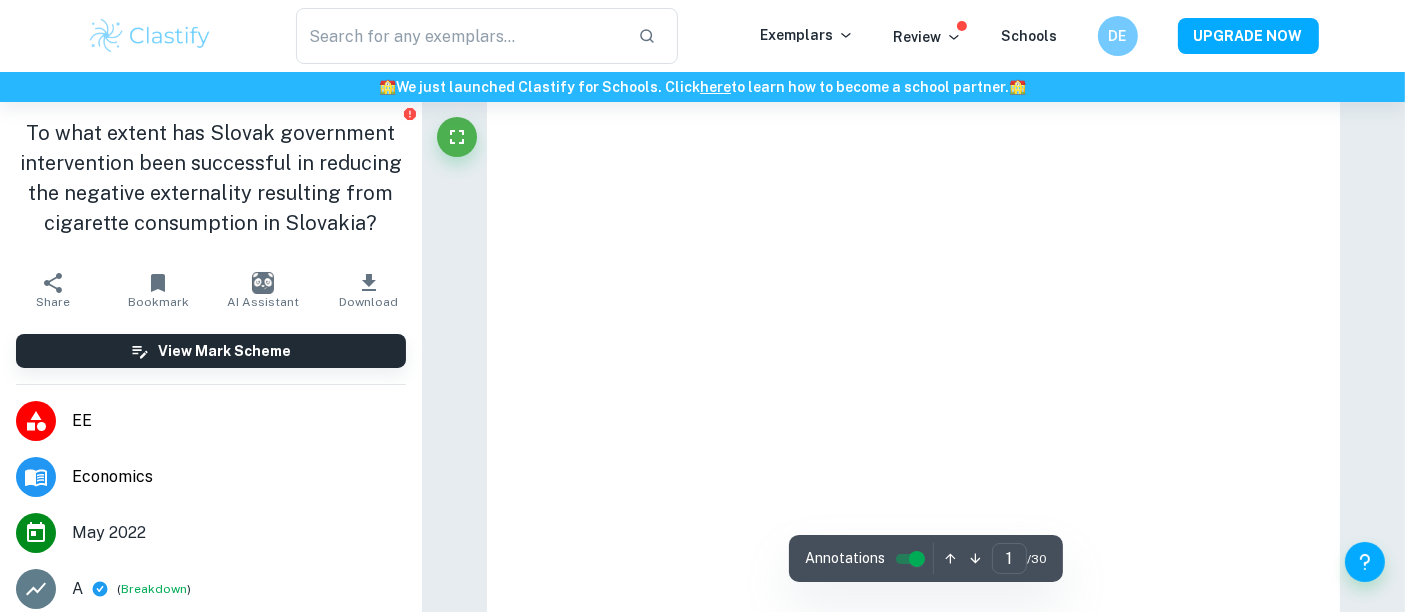 scroll, scrollTop: 12757, scrollLeft: 0, axis: vertical 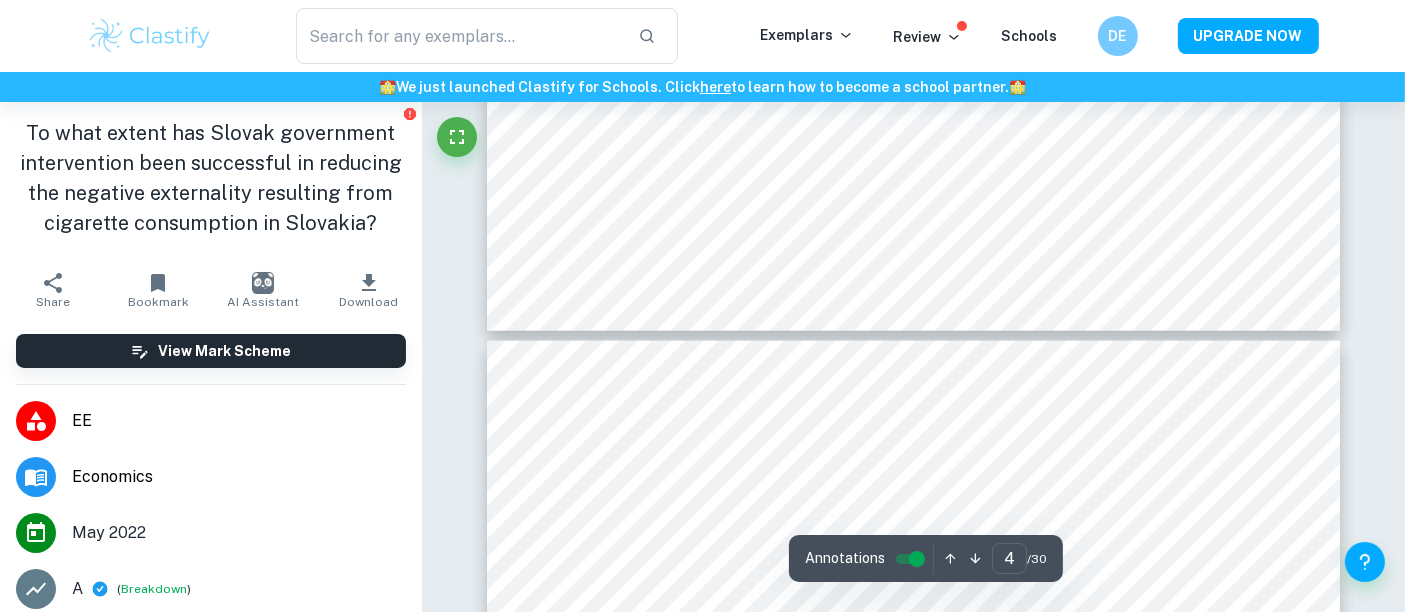 type on "3" 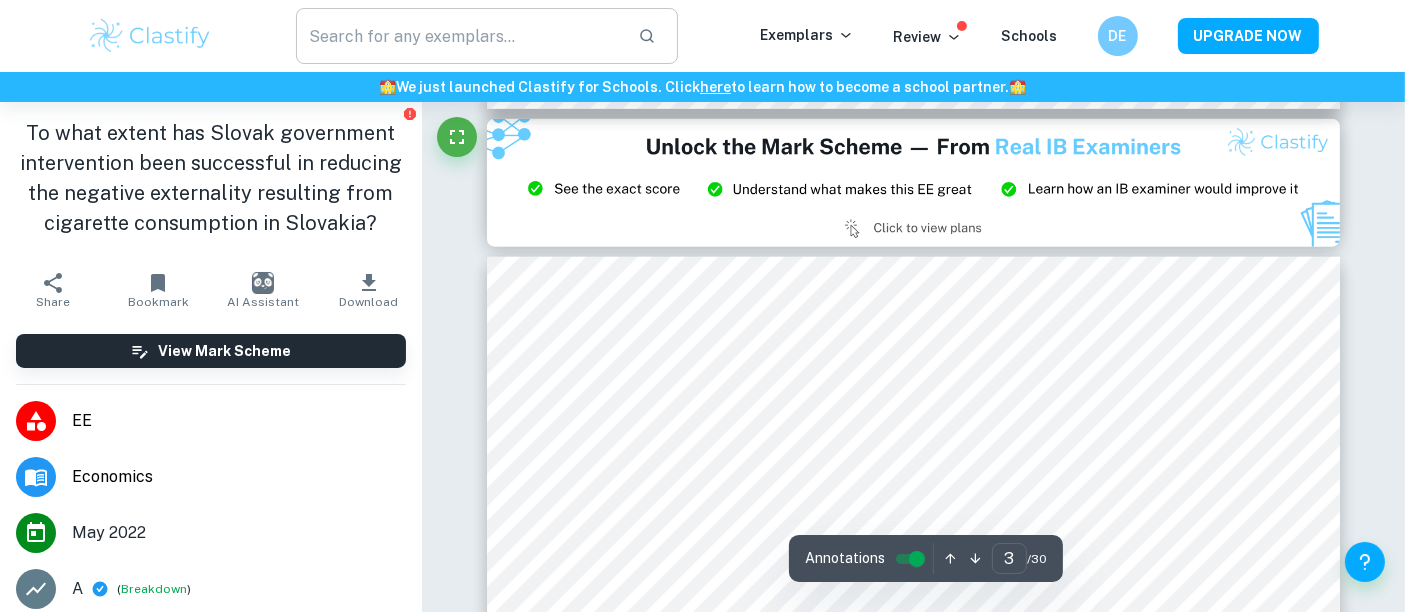 scroll, scrollTop: 2093, scrollLeft: 0, axis: vertical 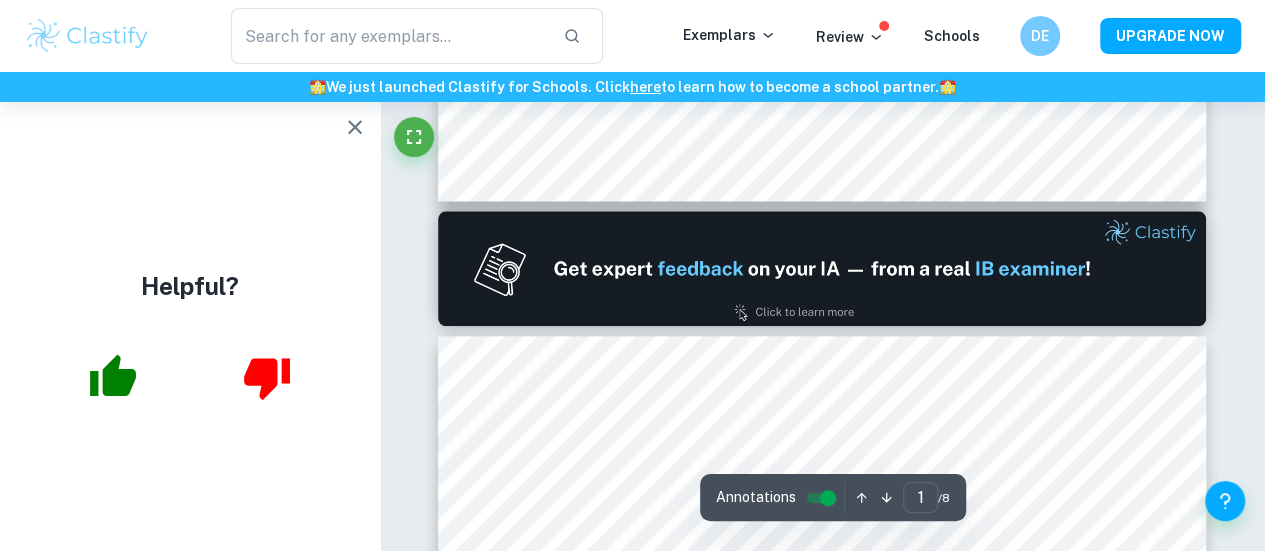 click 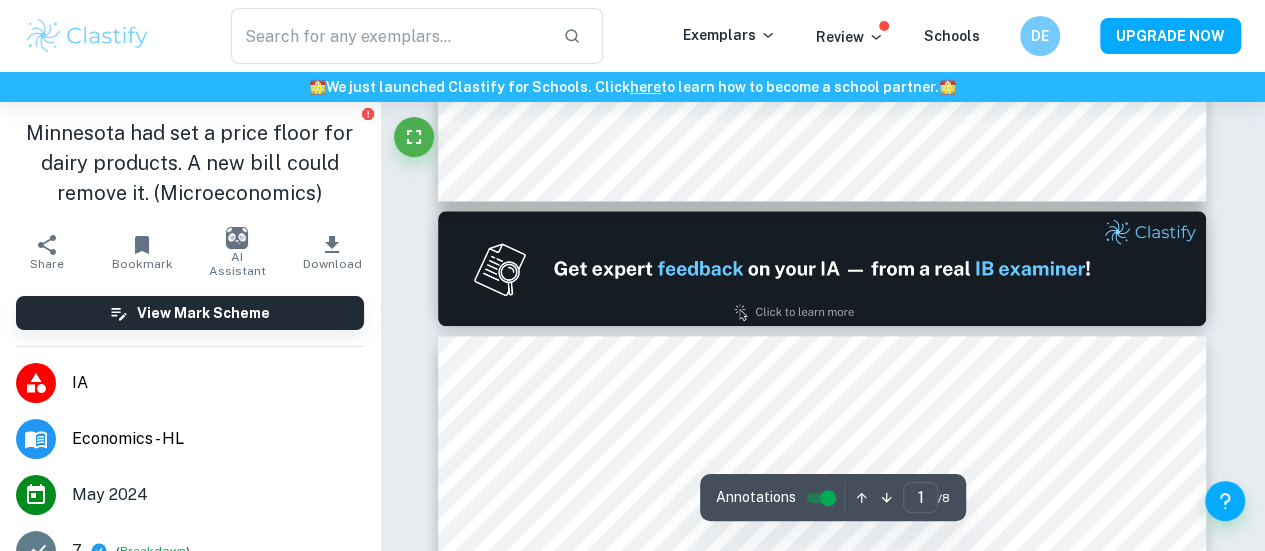 type on "2" 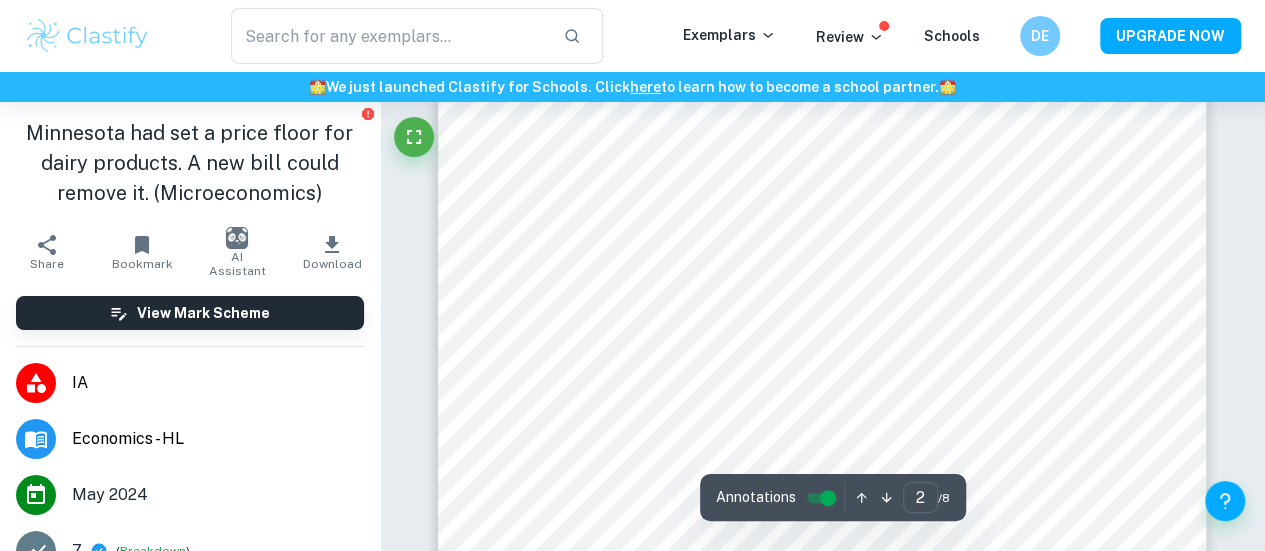 scroll, scrollTop: 1243, scrollLeft: 0, axis: vertical 